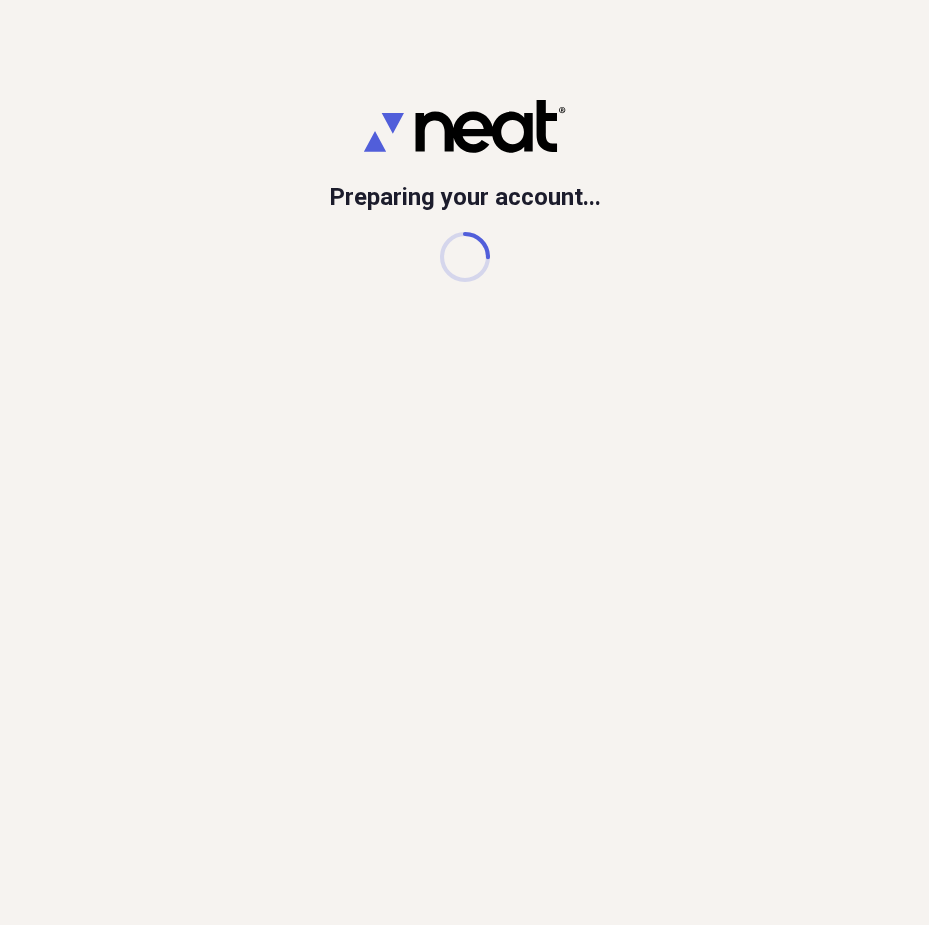 scroll, scrollTop: 0, scrollLeft: 0, axis: both 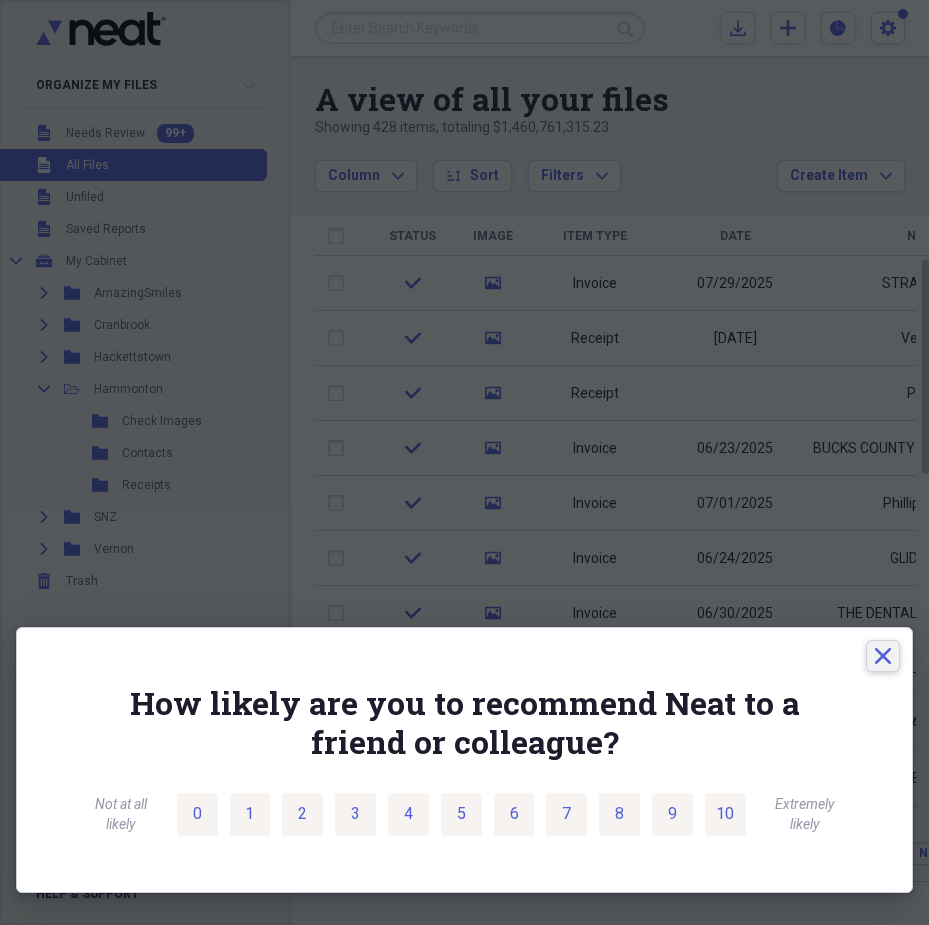 click on "Close" at bounding box center (883, 656) 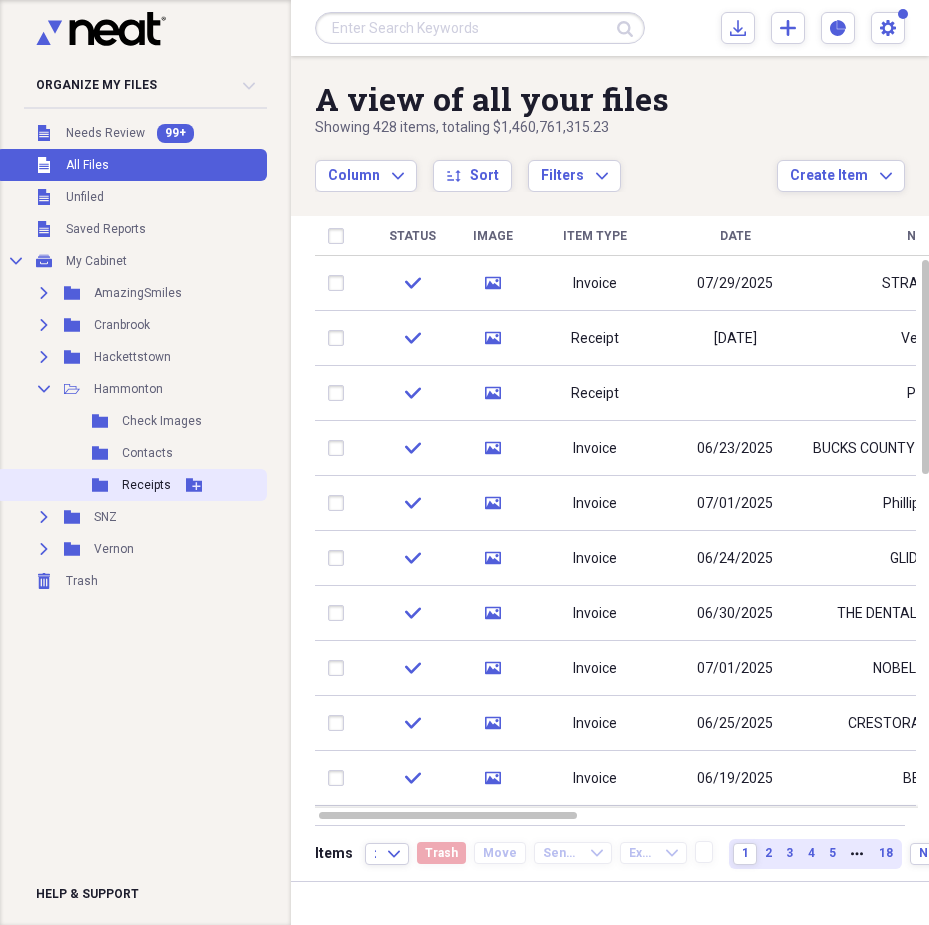 click on "Folder Receipts Add Folder" at bounding box center [131, 485] 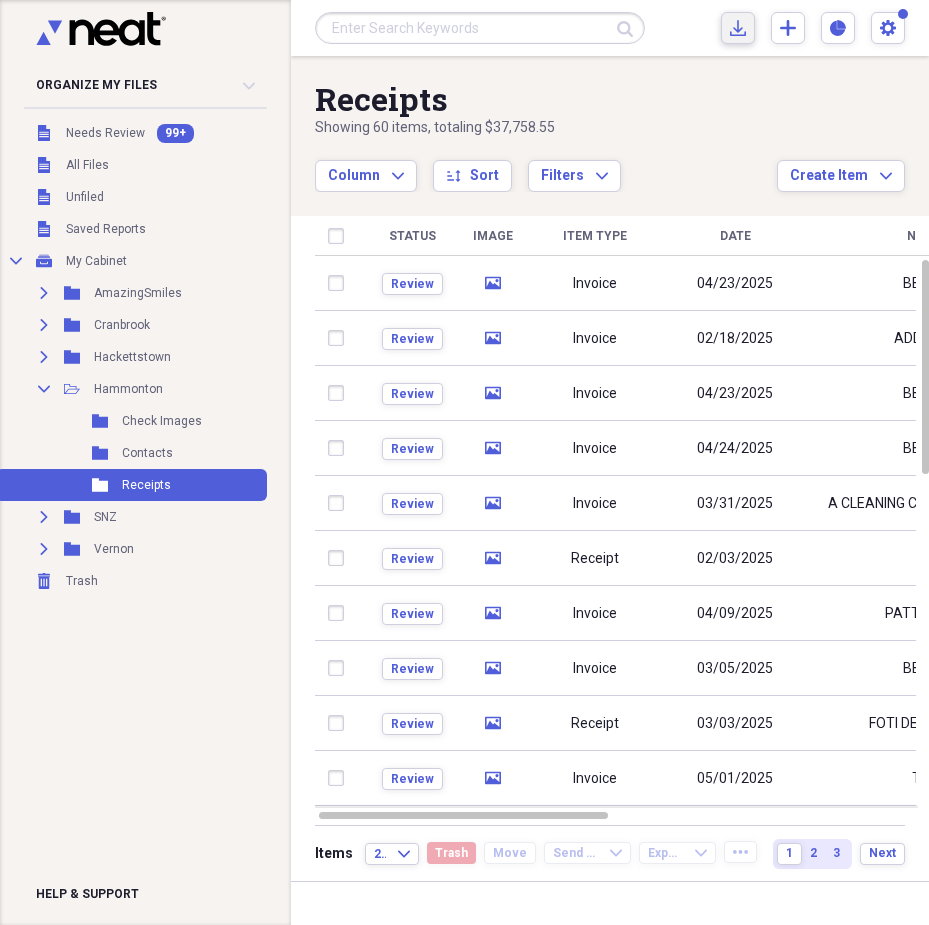 click on "Import" 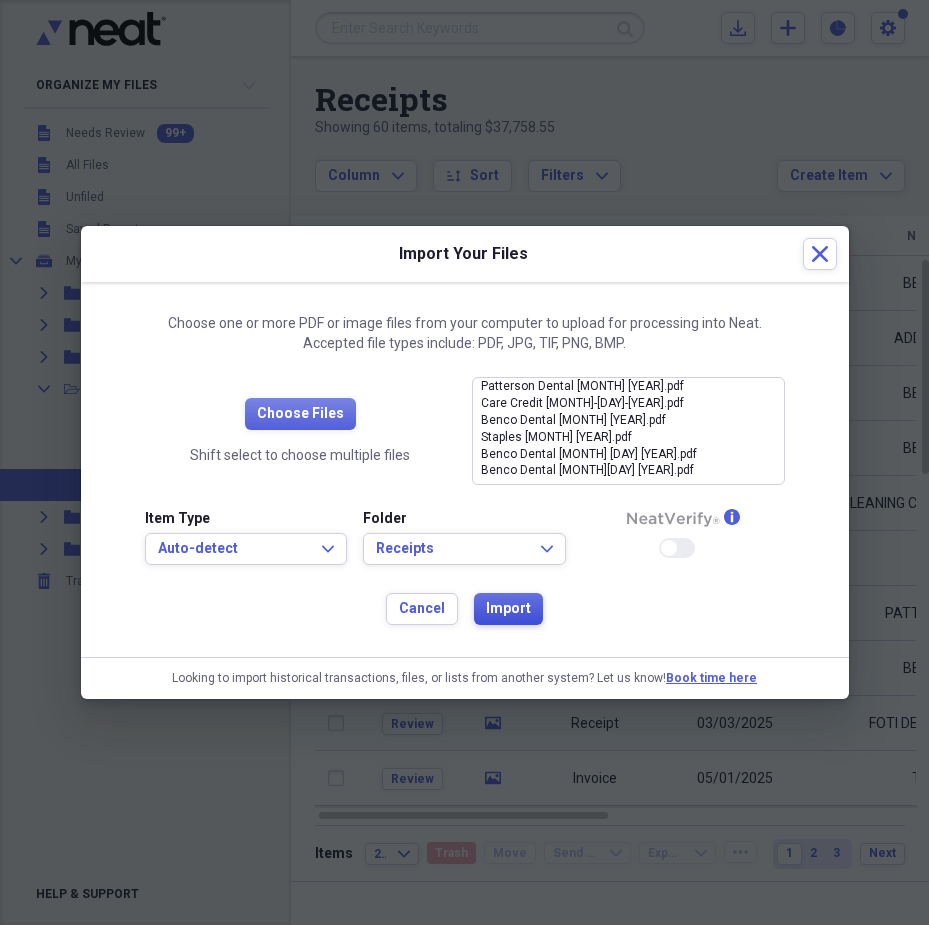 click on "Import" at bounding box center (508, 609) 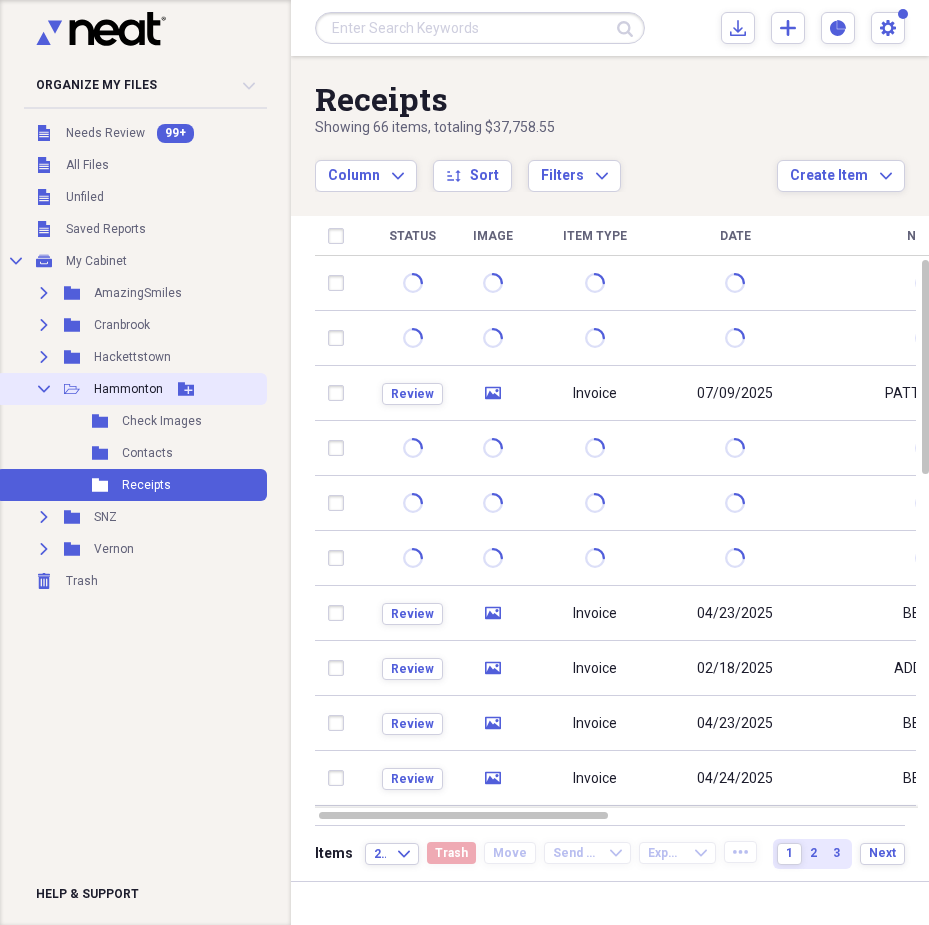 click on "Collapse" 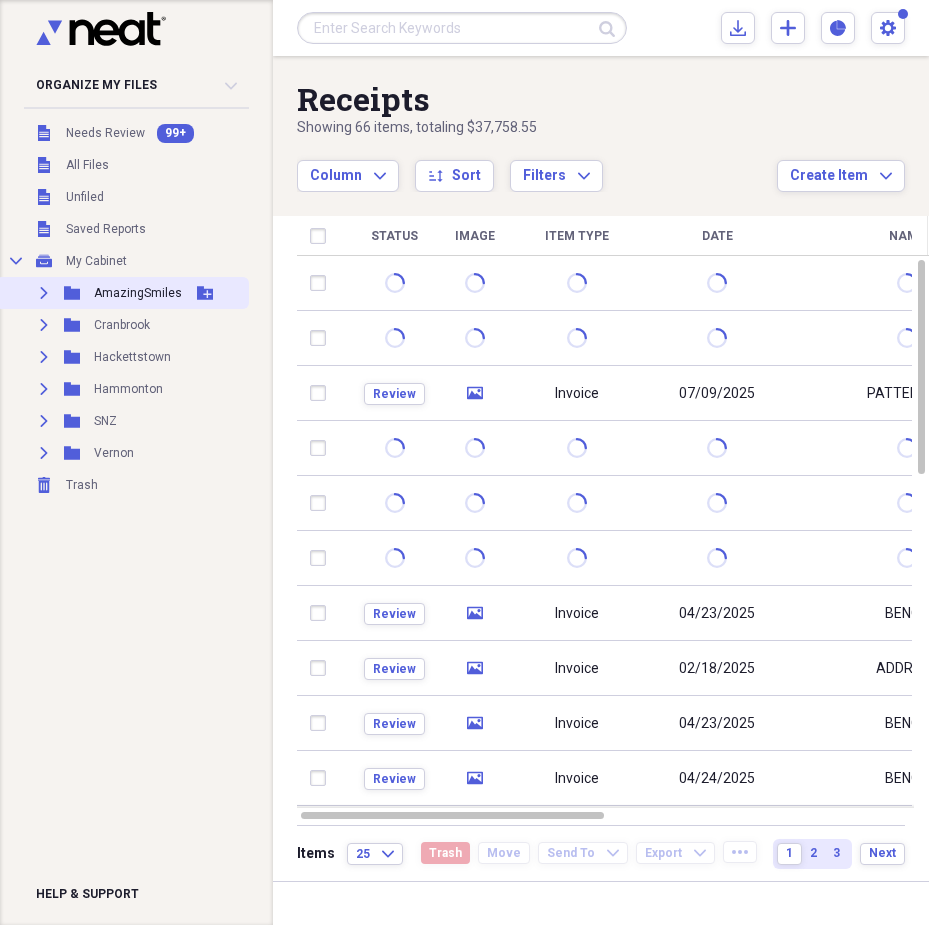 click on "AmazingSmiles" at bounding box center (138, 293) 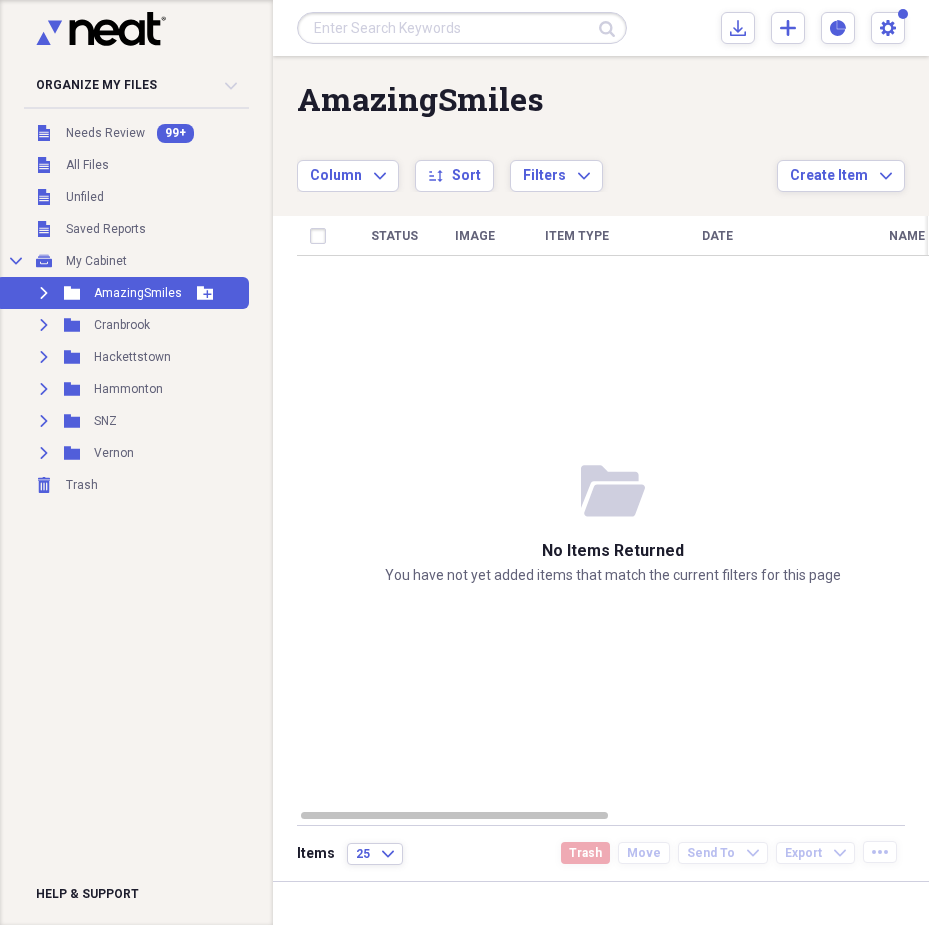 click on "Expand" 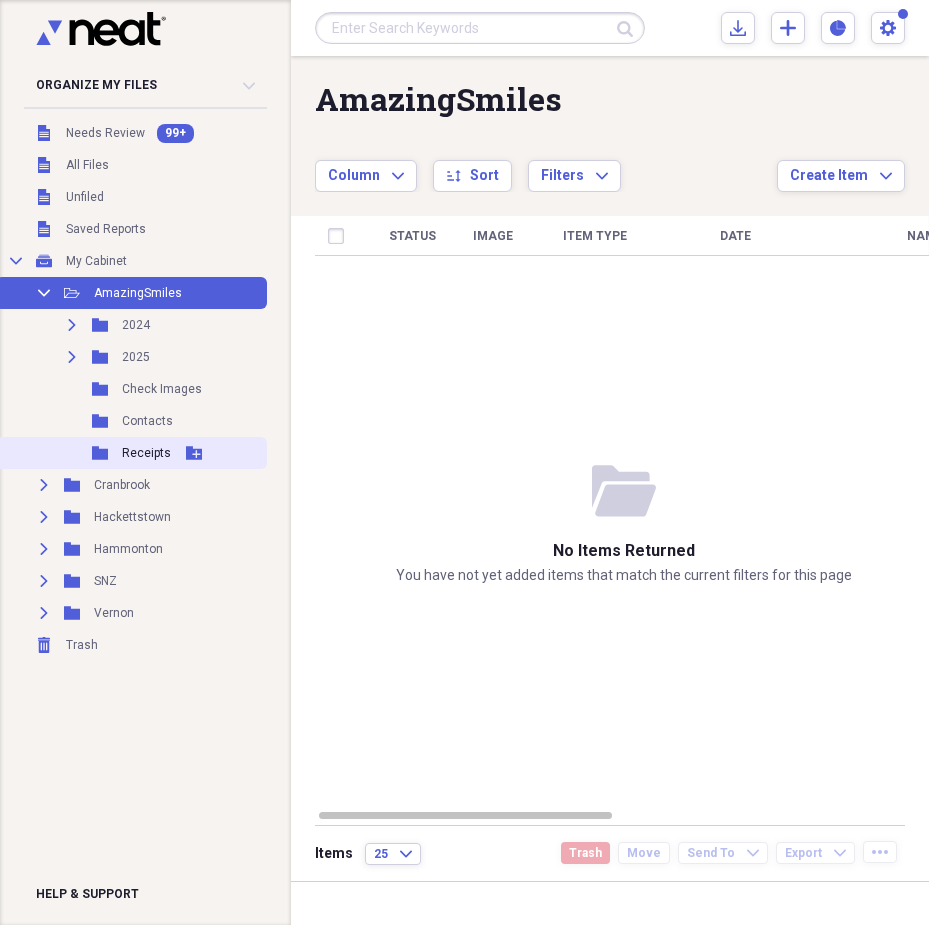 click on "Receipts" at bounding box center [146, 453] 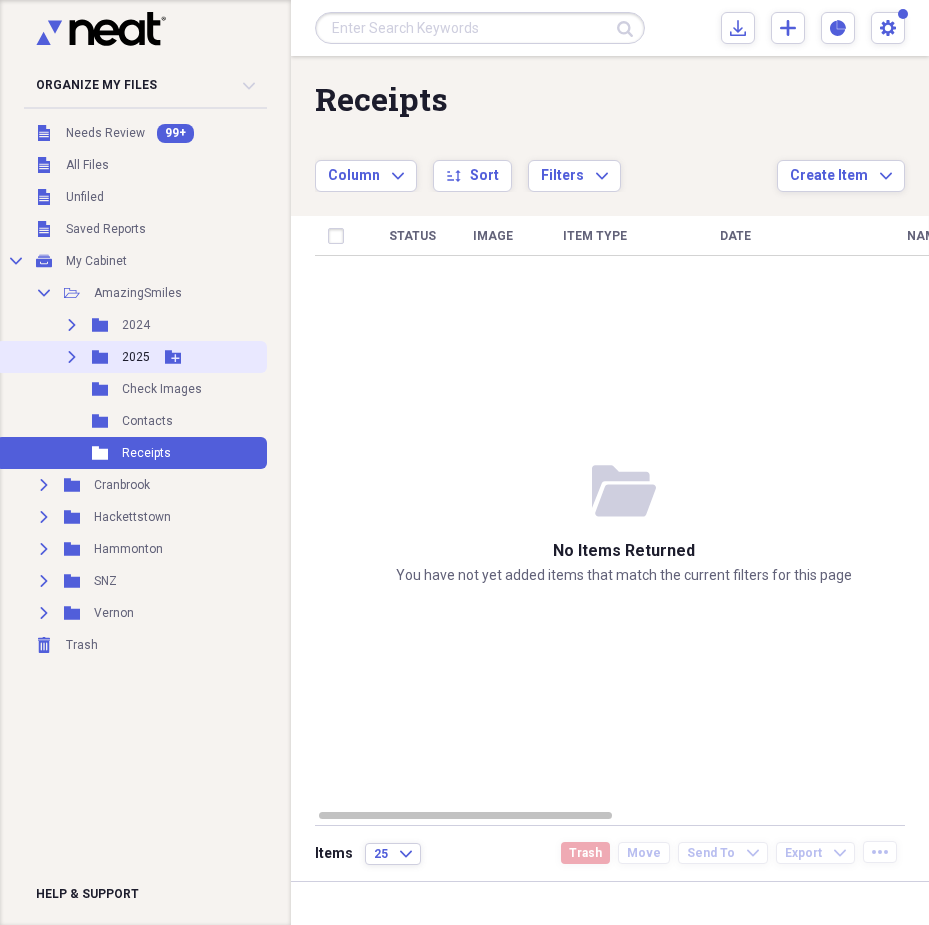 click on "Expand" 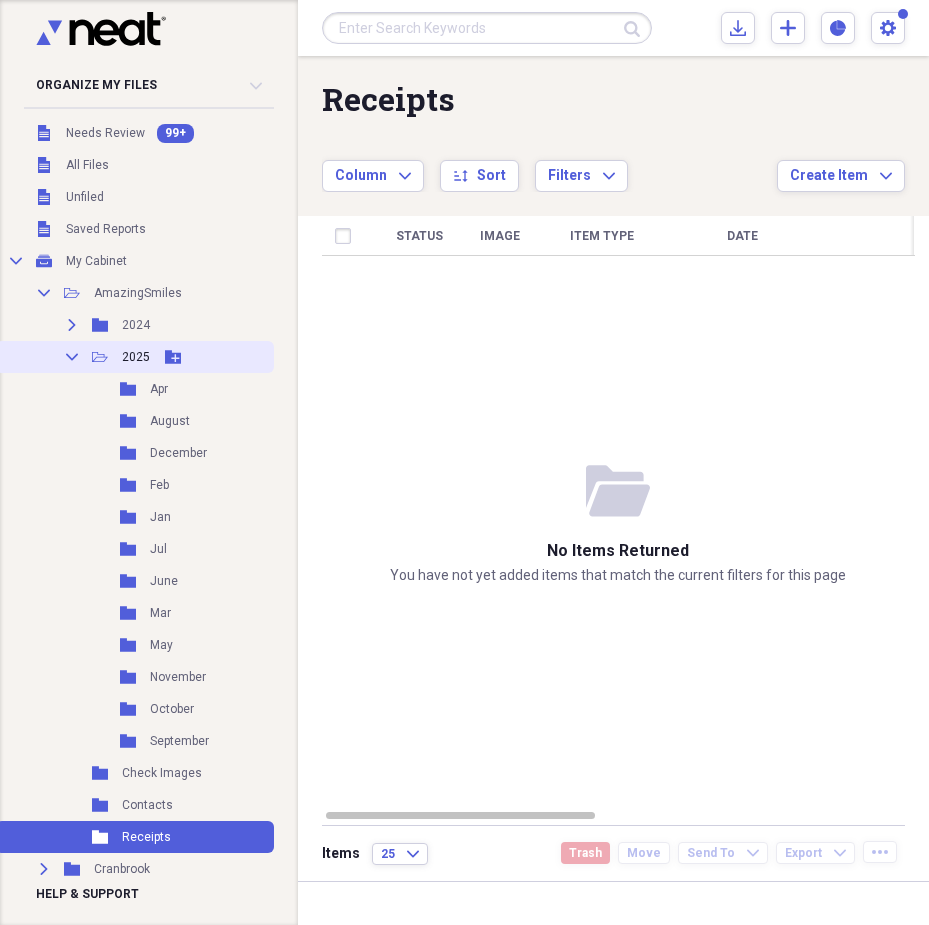 click on "Collapse" at bounding box center [72, 357] 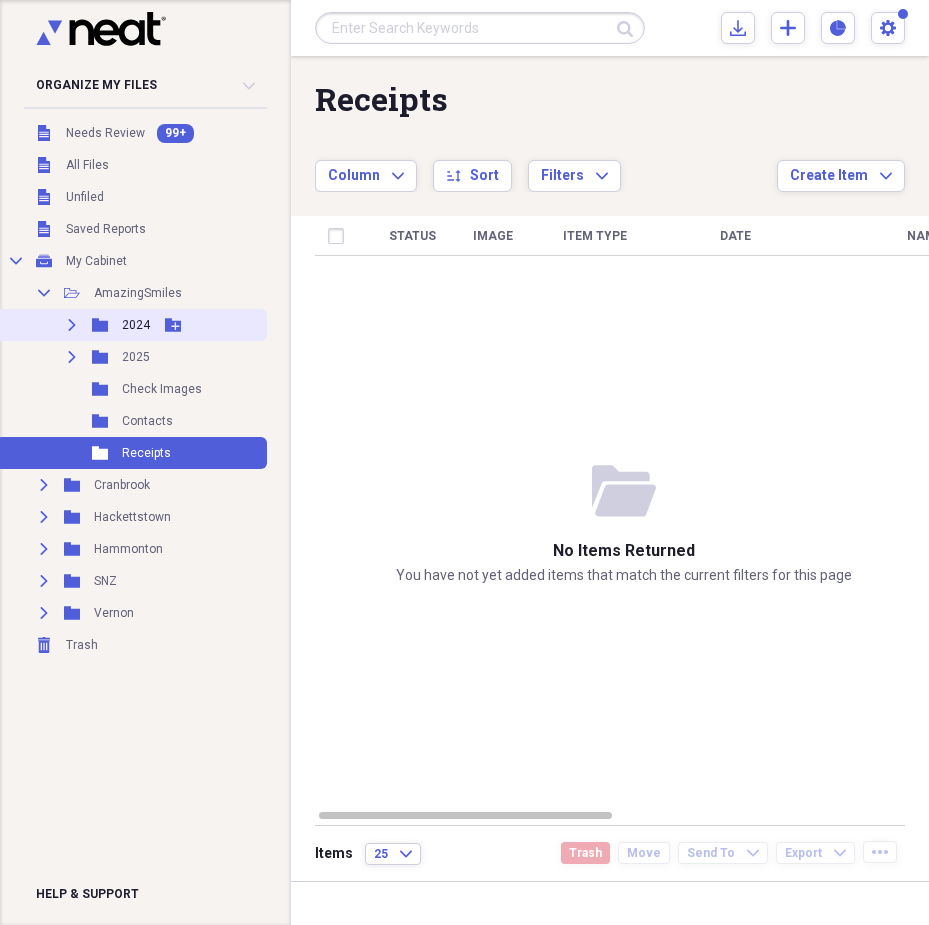 click on "Expand" at bounding box center [72, 325] 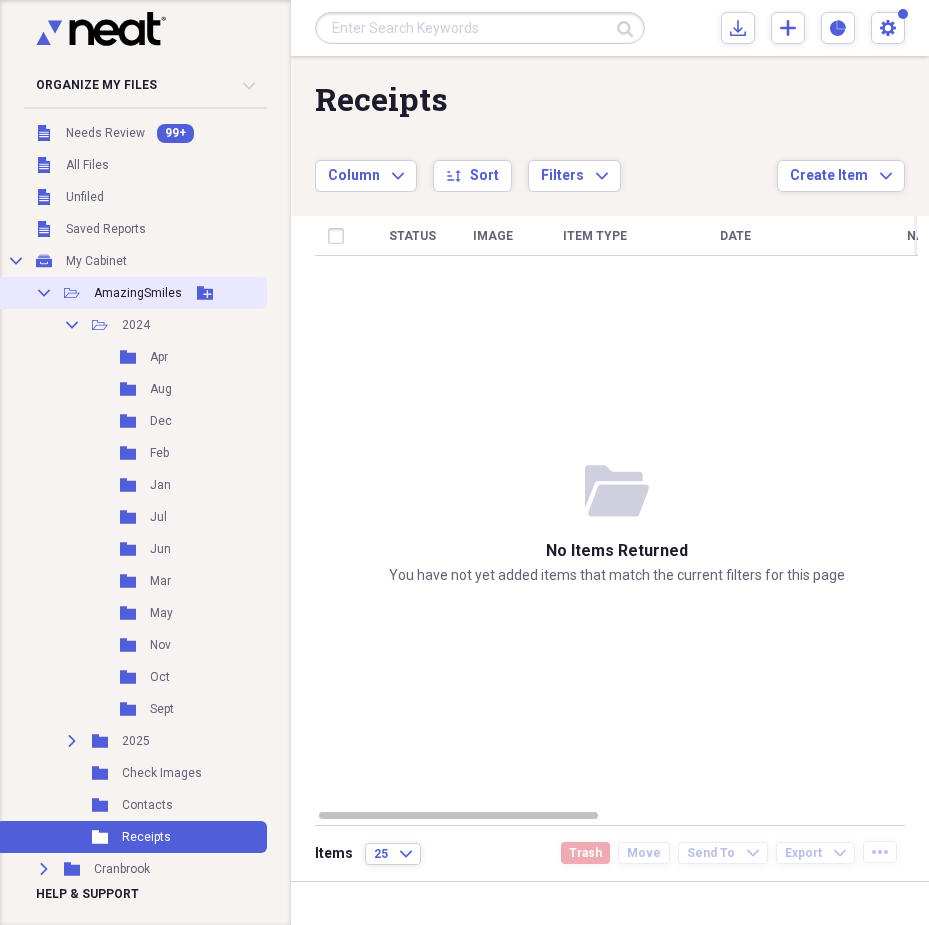 click on "Collapse" 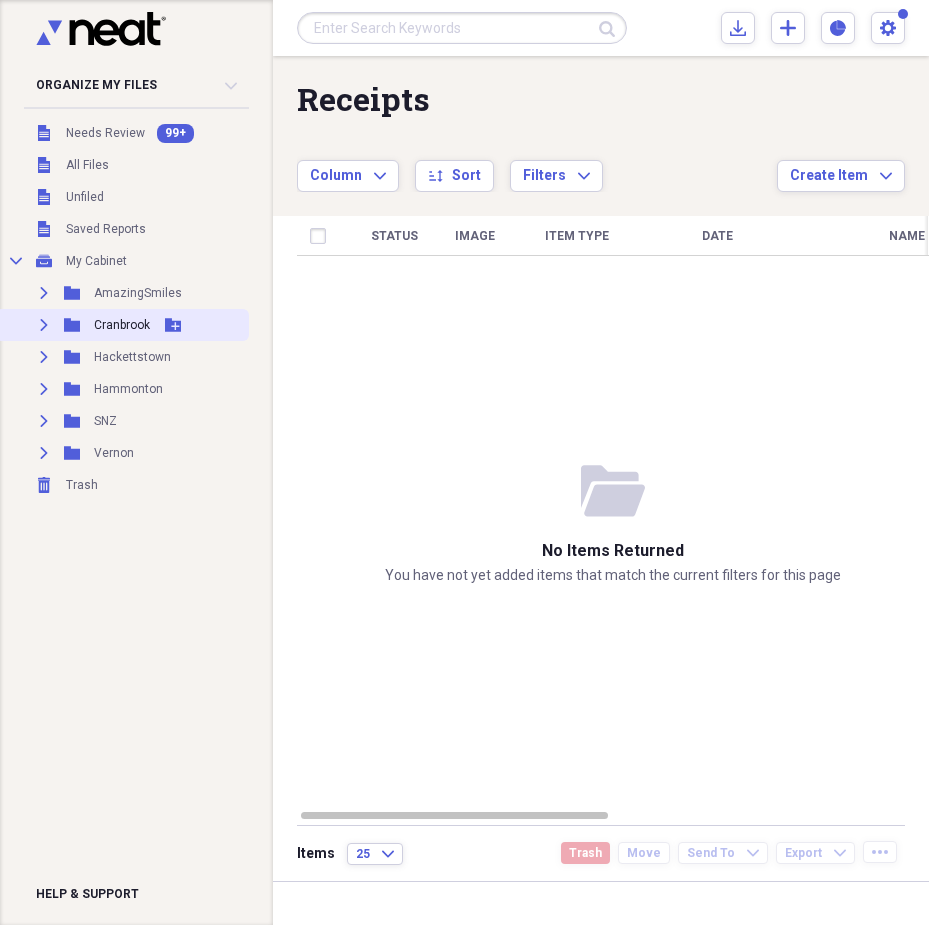 click on "Expand" 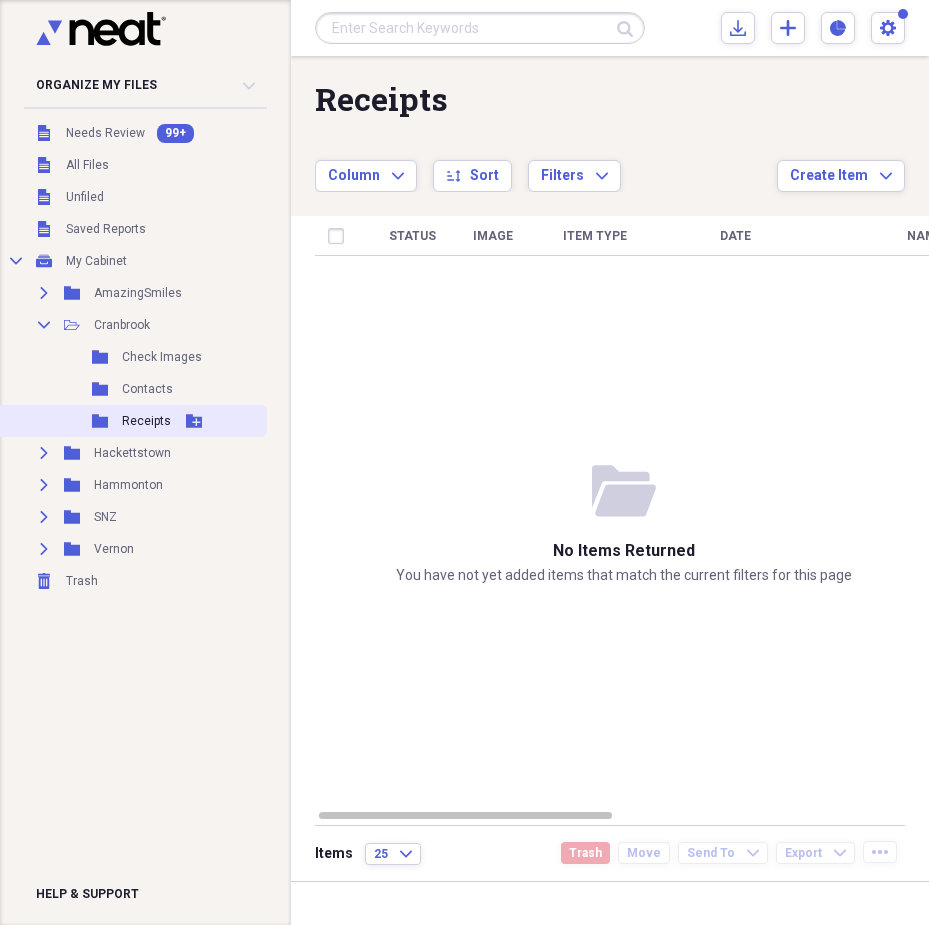 click on "Receipts" at bounding box center (146, 421) 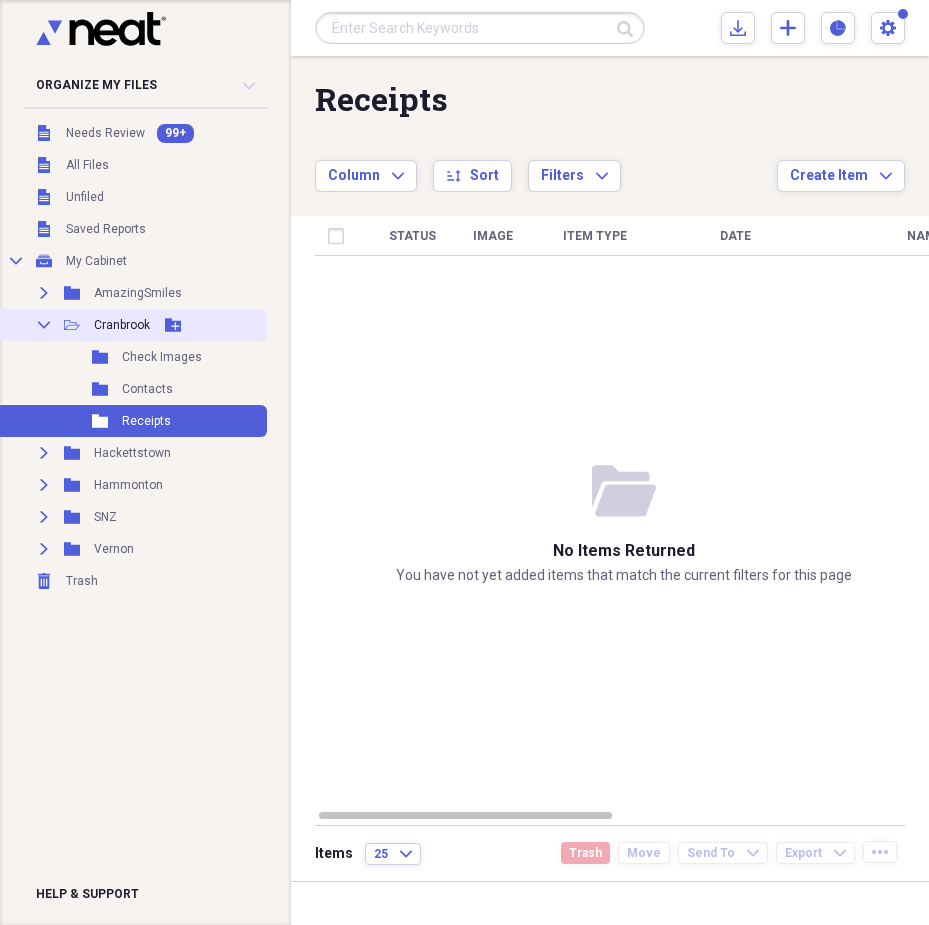 click on "Collapse" at bounding box center [44, 325] 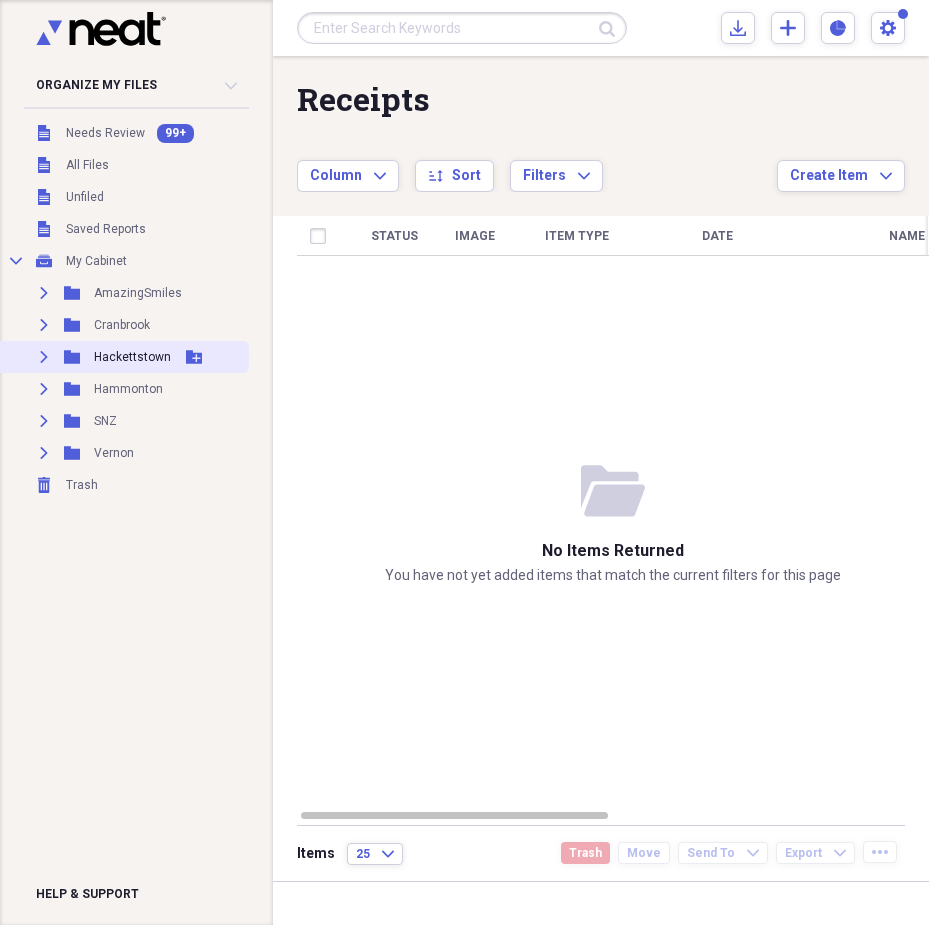 click on "Expand" 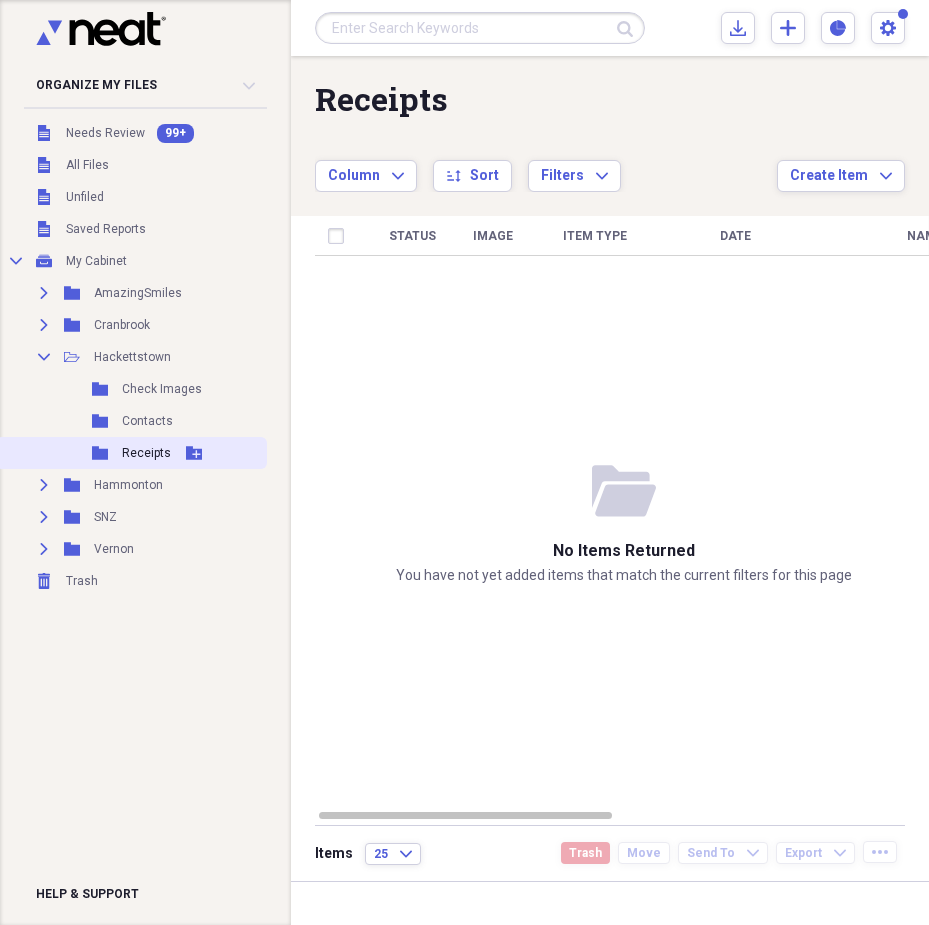click on "Receipts" at bounding box center [146, 453] 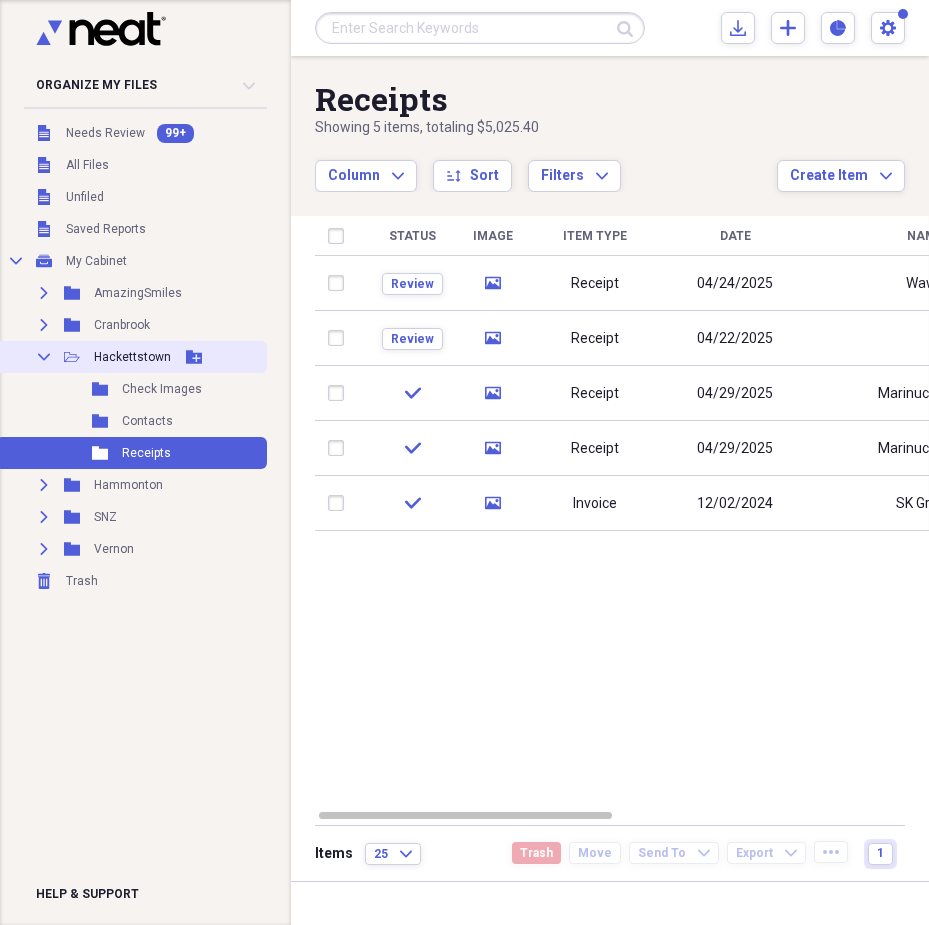 click 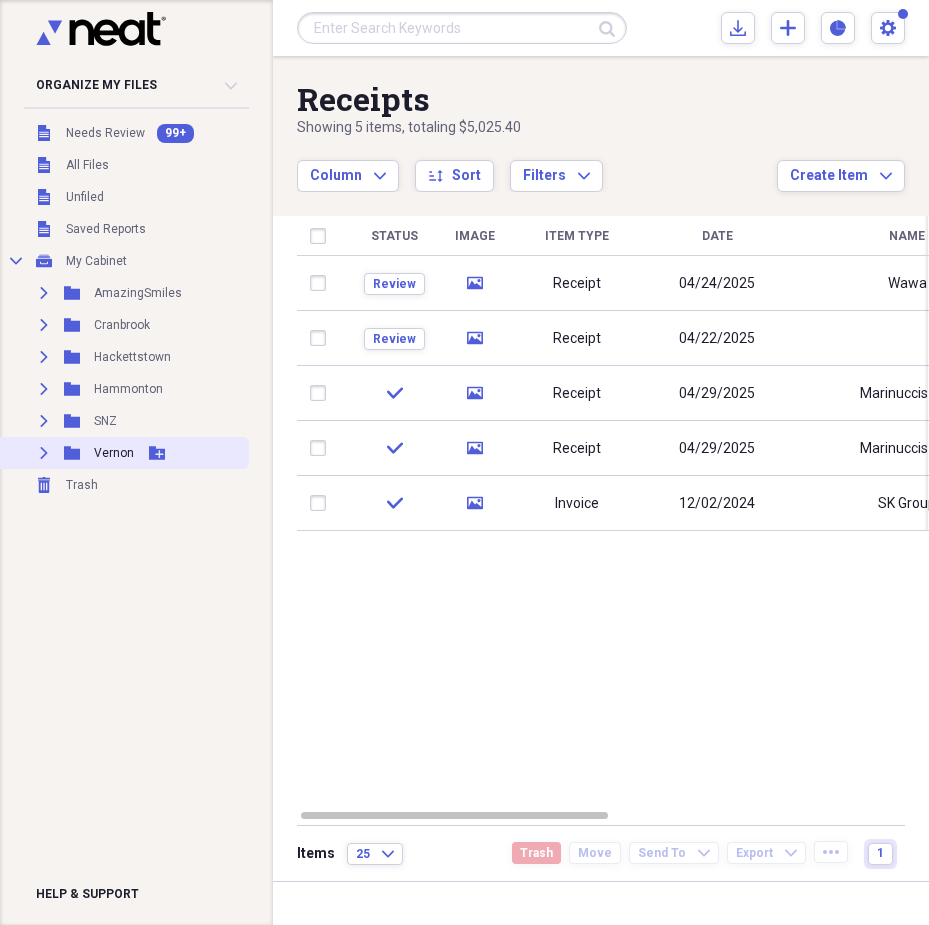 click 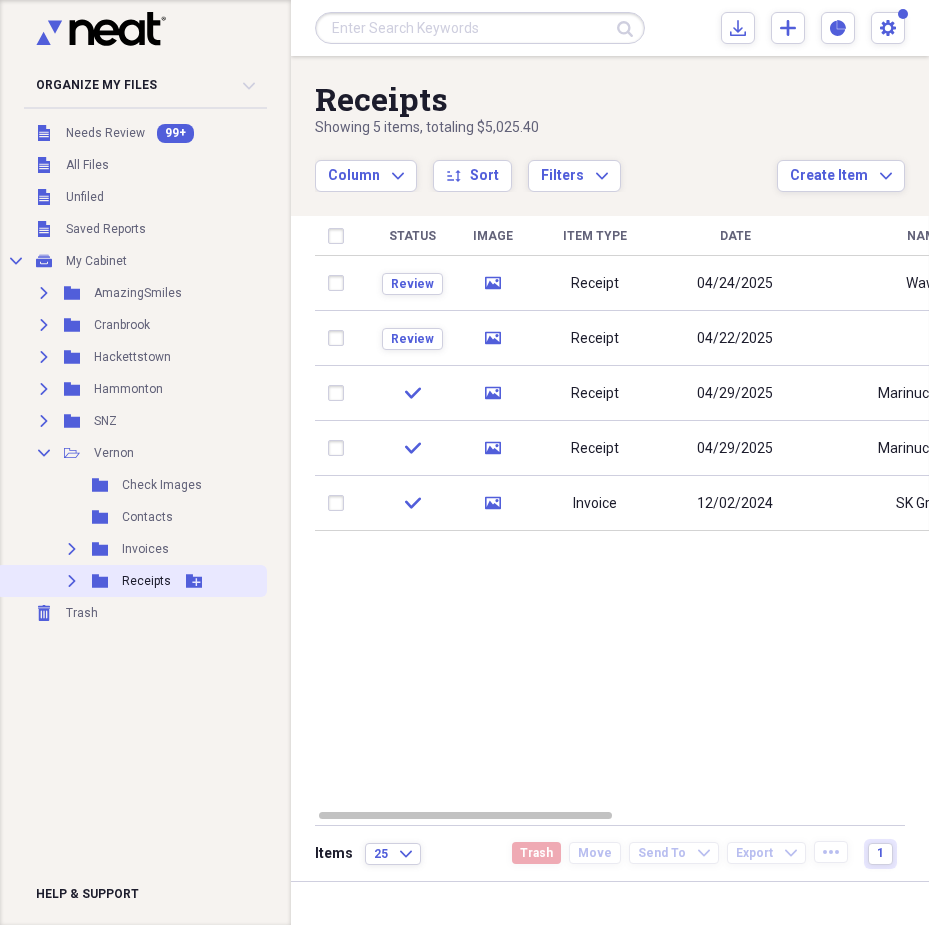 click on "Receipts" at bounding box center [146, 581] 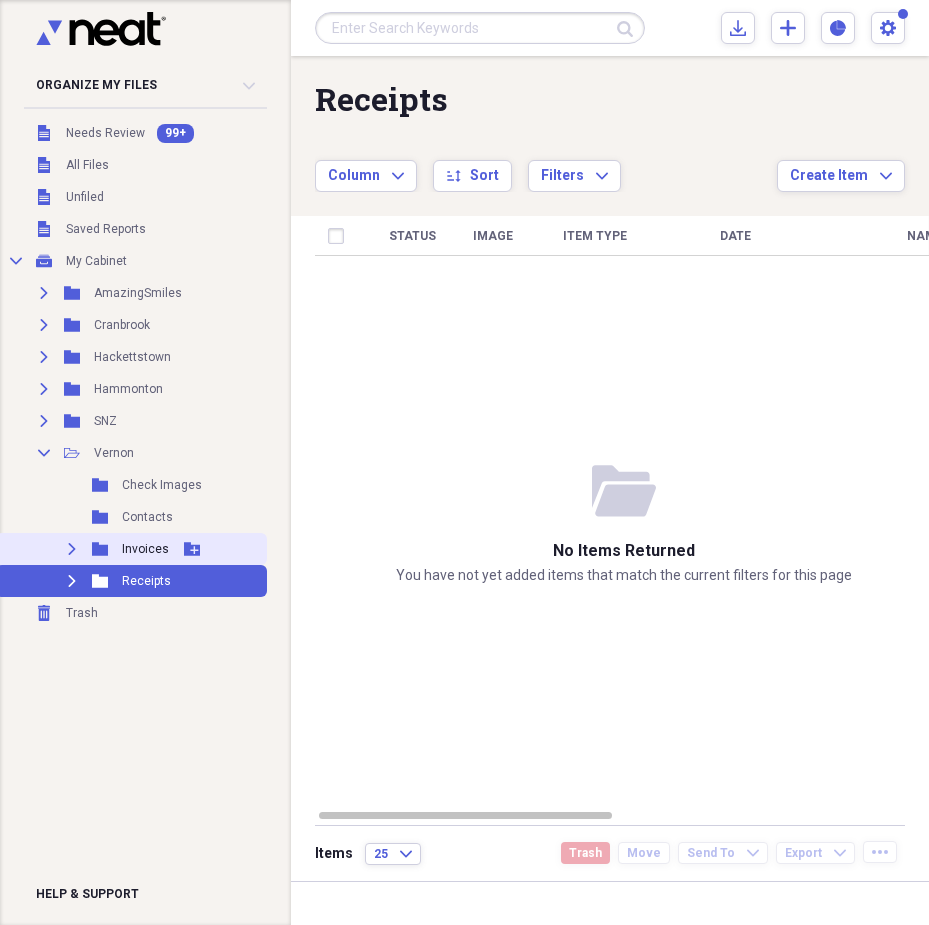 click on "Invoices" at bounding box center [145, 549] 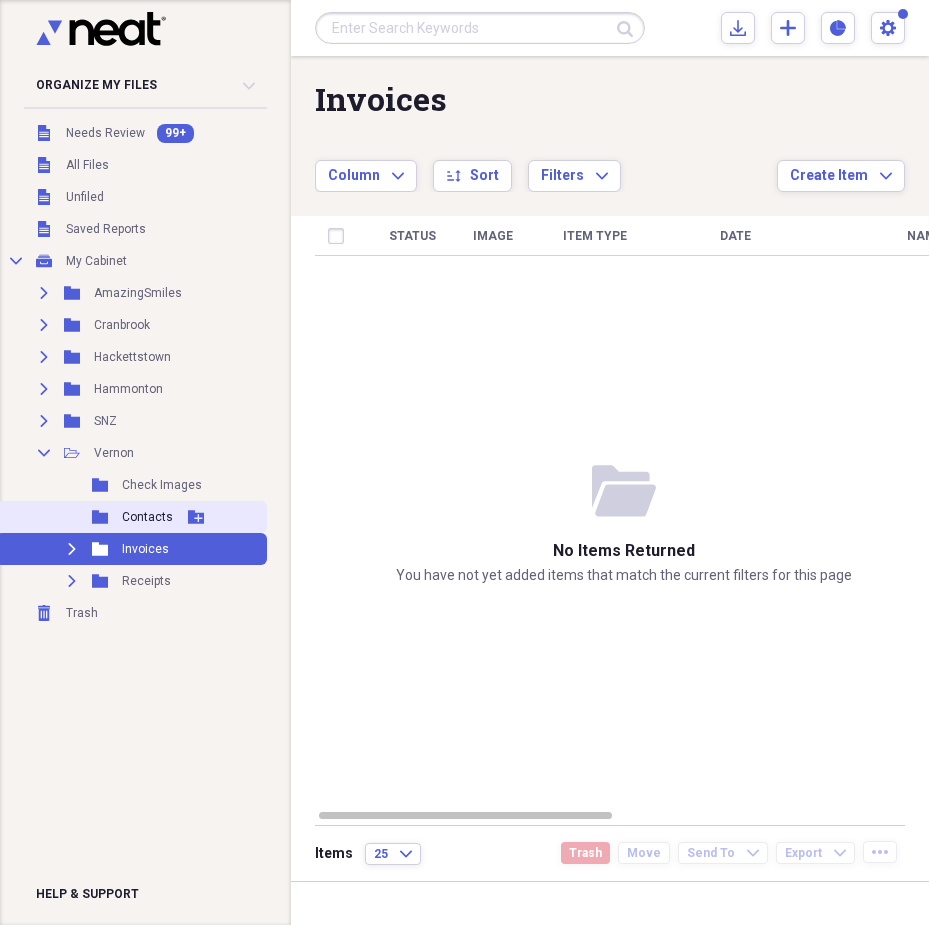 click on "Contacts" at bounding box center [147, 517] 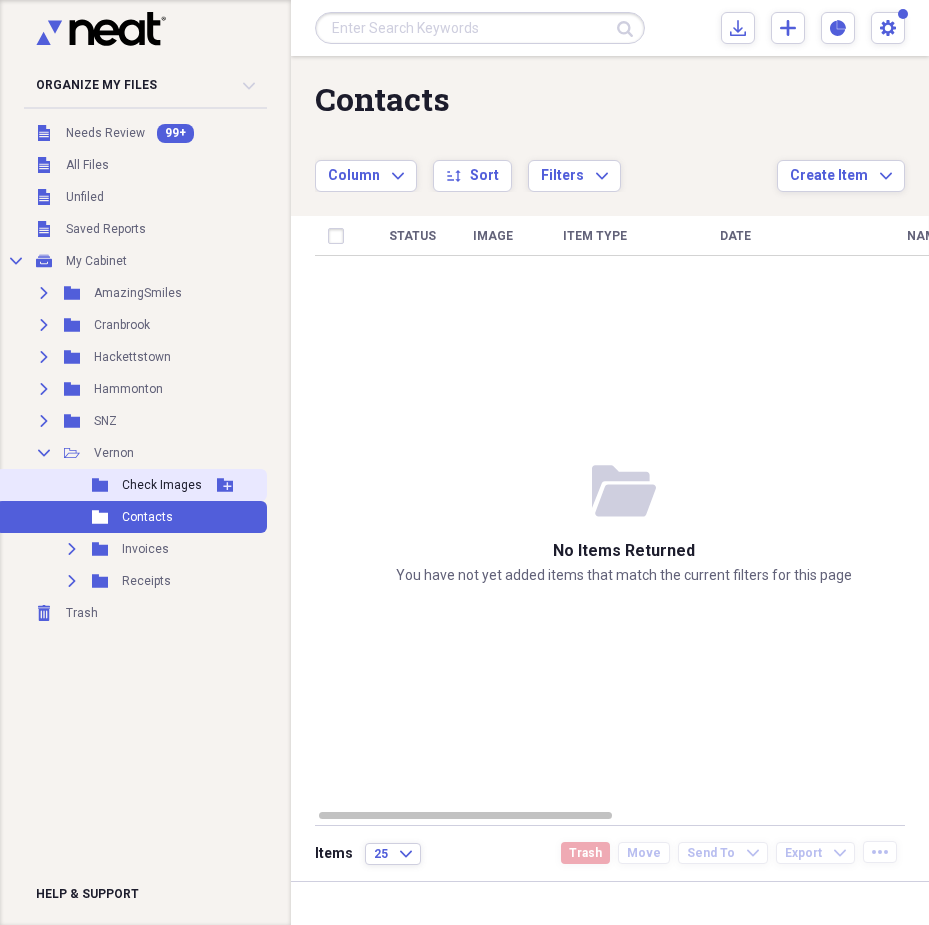 click on "Check Images" at bounding box center (162, 485) 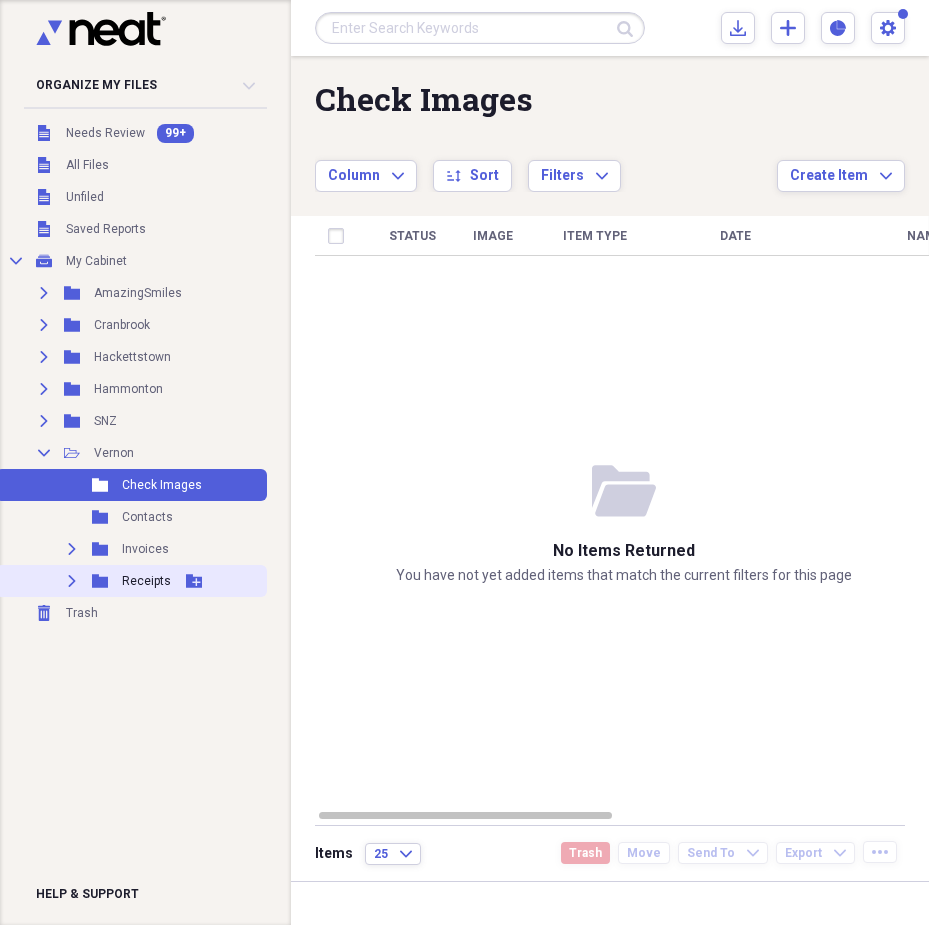 click on "Expand" at bounding box center [72, 581] 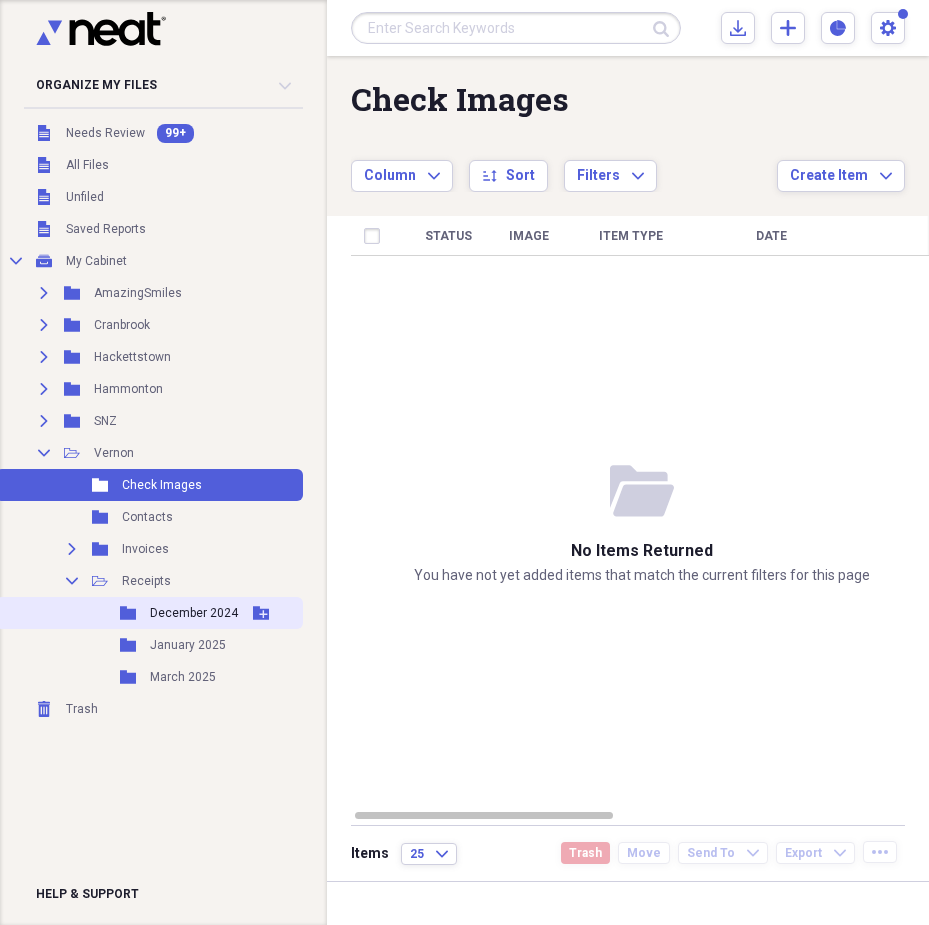 click on "December 2024" at bounding box center (194, 613) 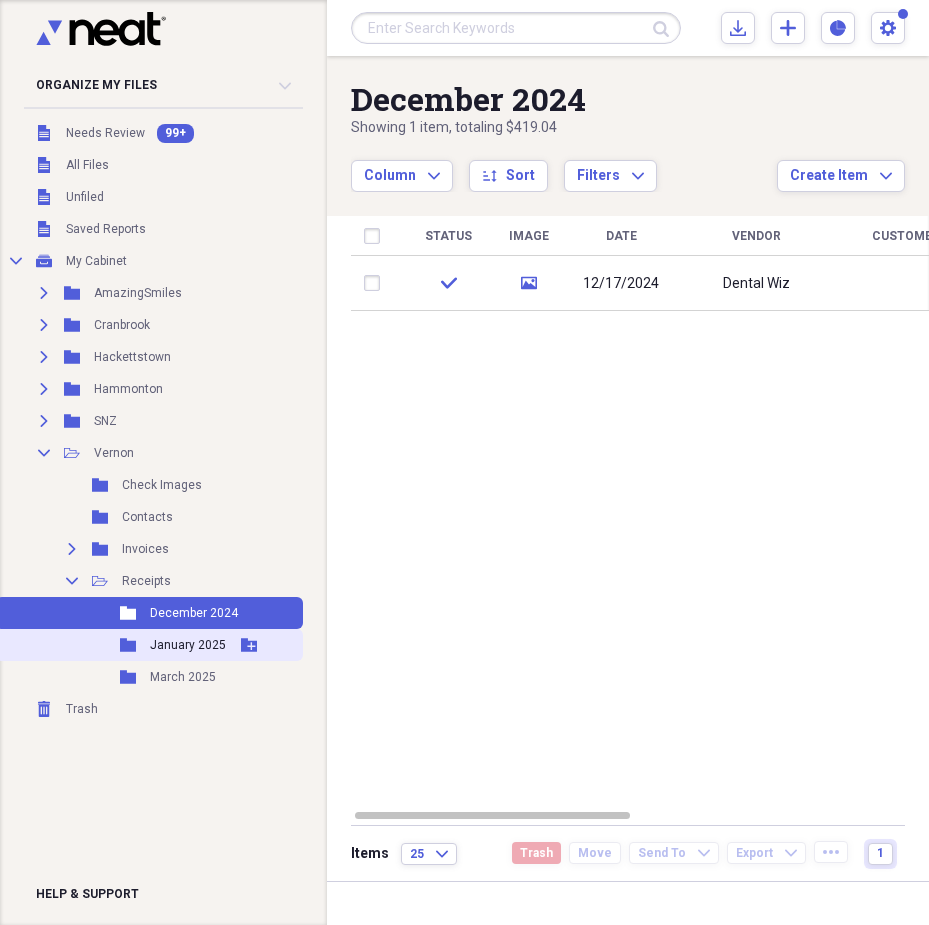 click on "January 2025" at bounding box center (188, 645) 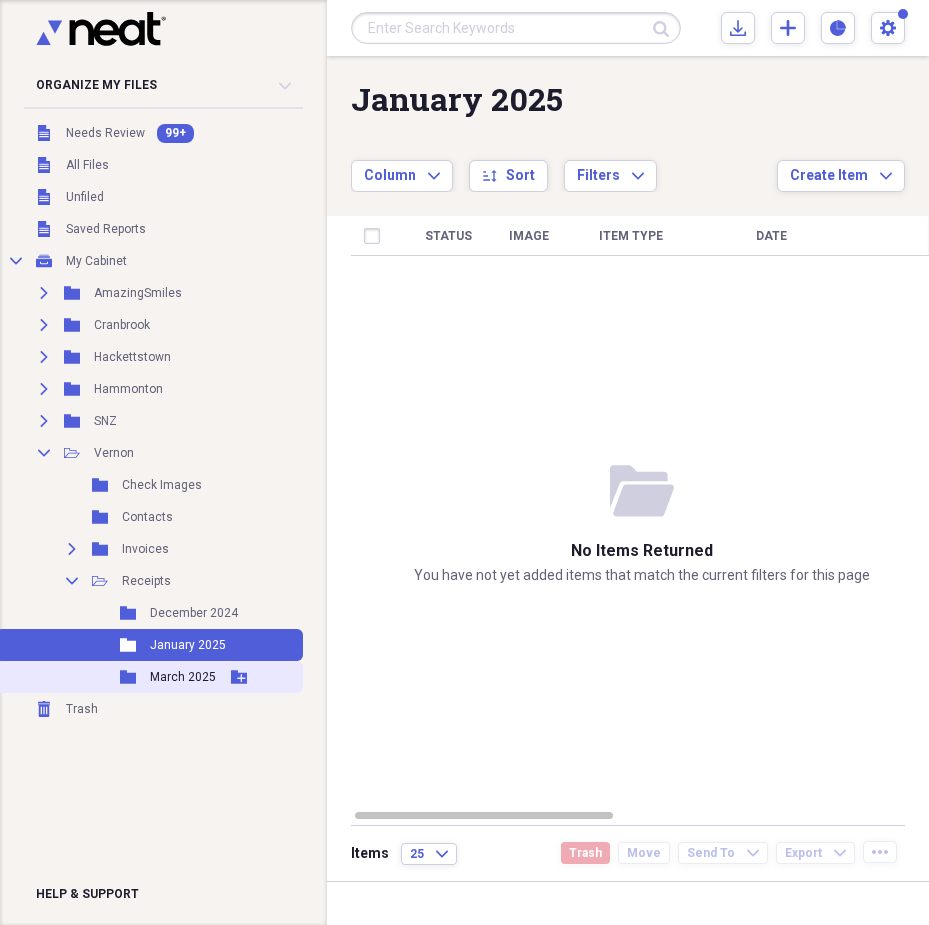 click on "March 2025" at bounding box center (183, 677) 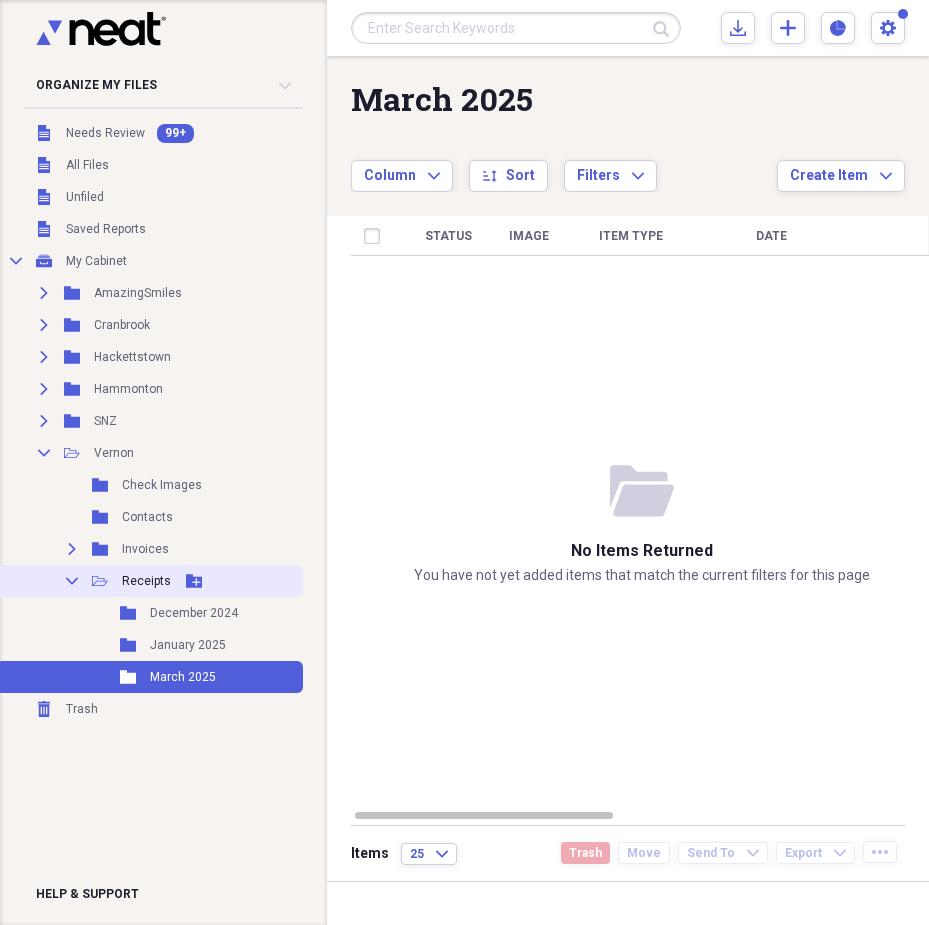 click on "Collapse" 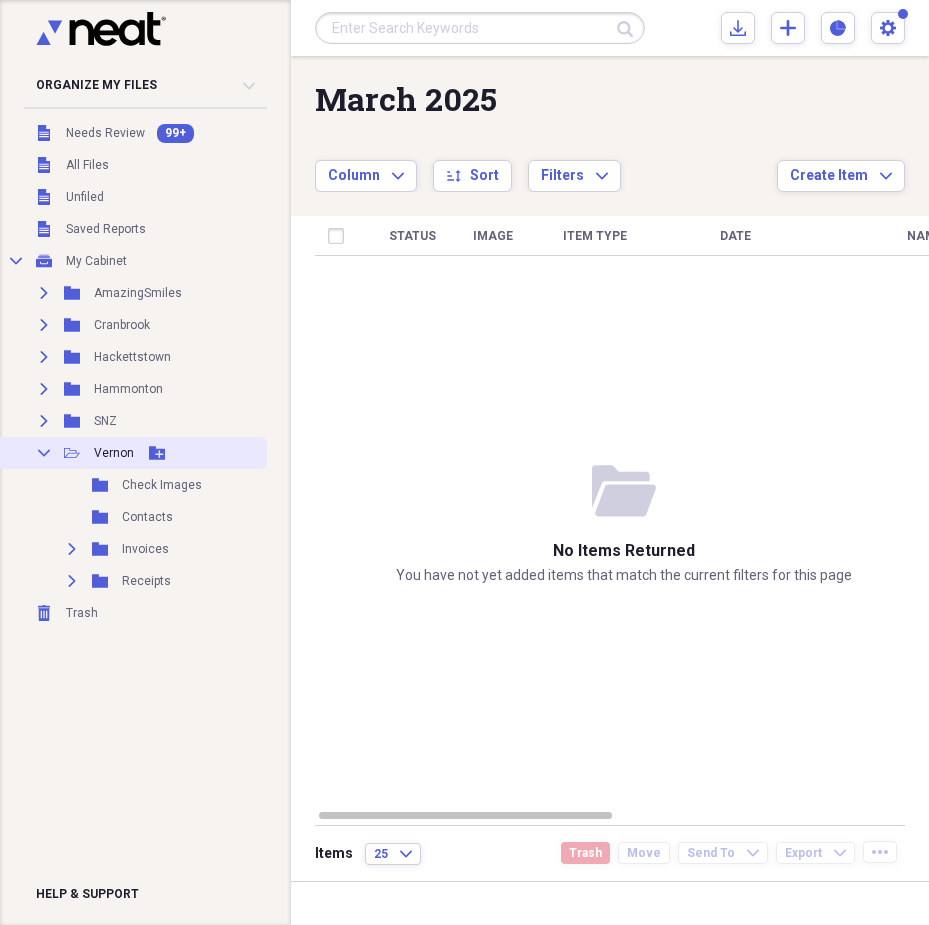 click on "Collapse" 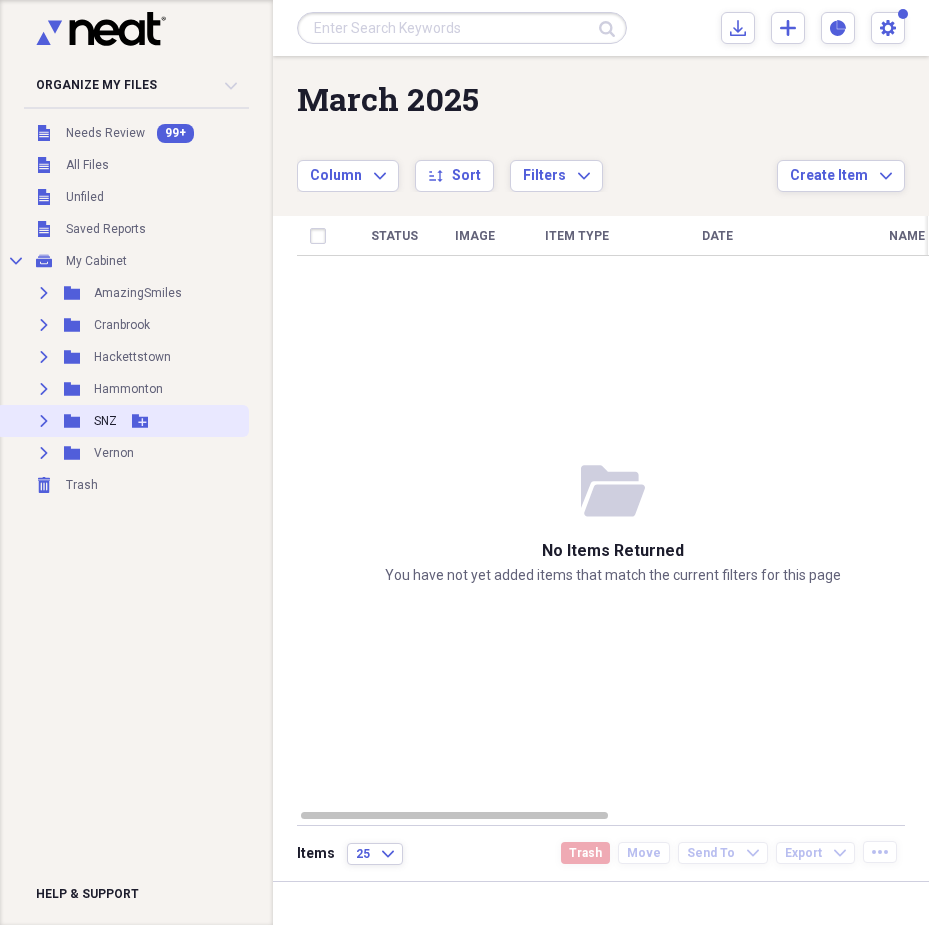 click on "Expand" 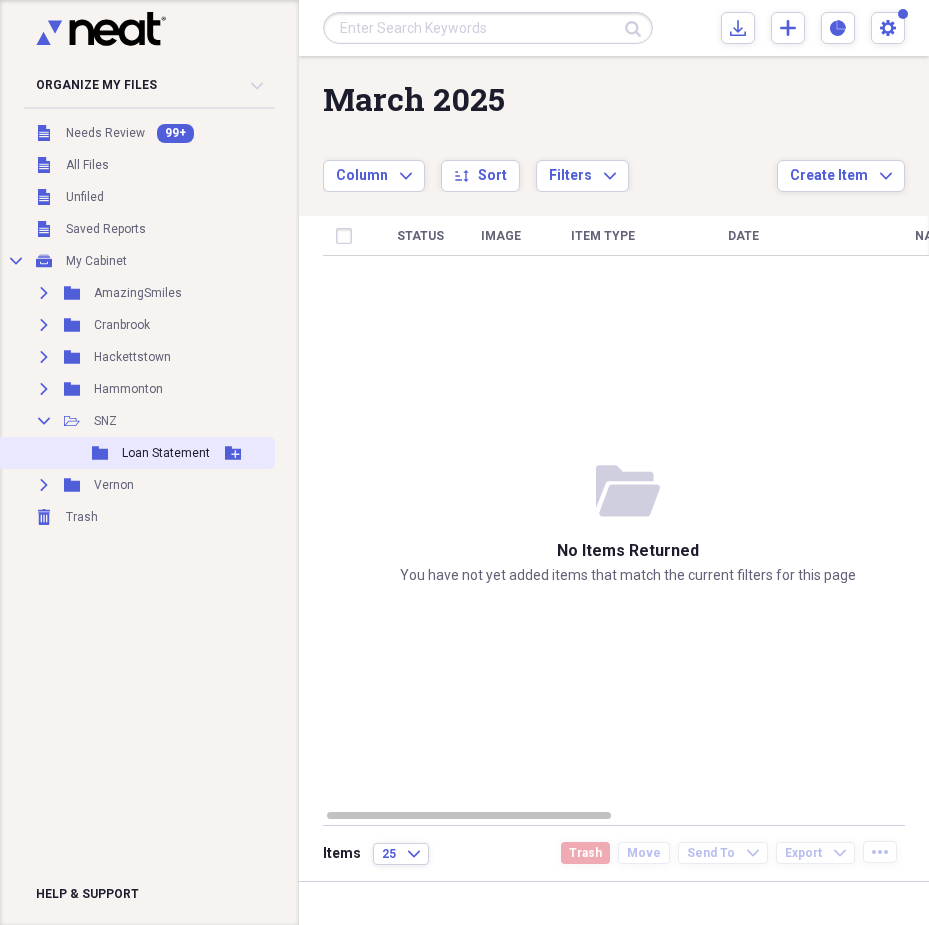 click on "Loan Statement" at bounding box center [166, 453] 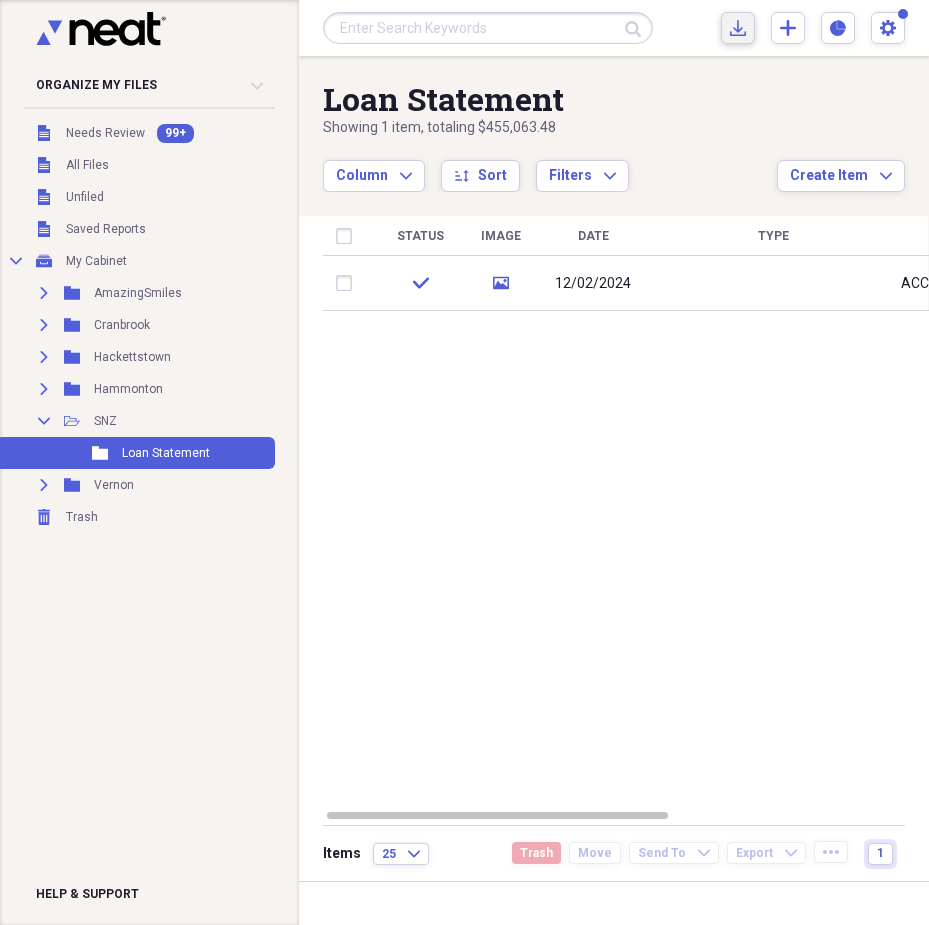 click on "Import" 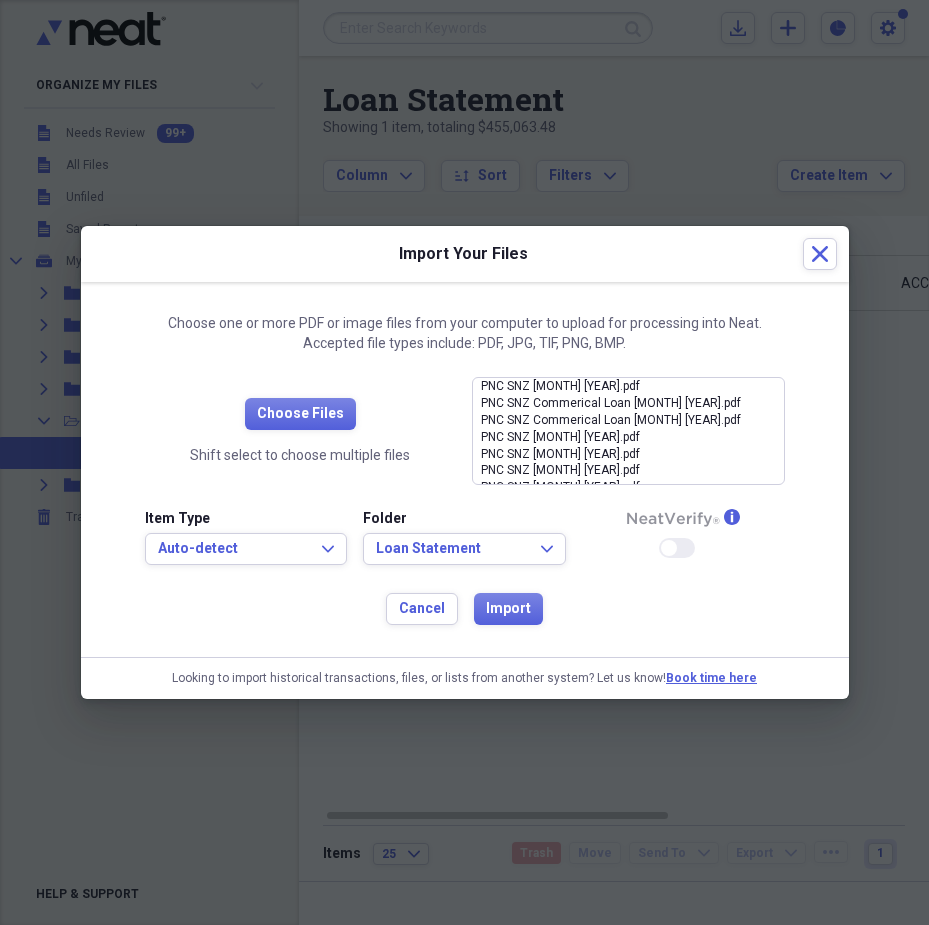 drag, startPoint x: 538, startPoint y: 237, endPoint x: 600, endPoint y: 268, distance: 69.31811 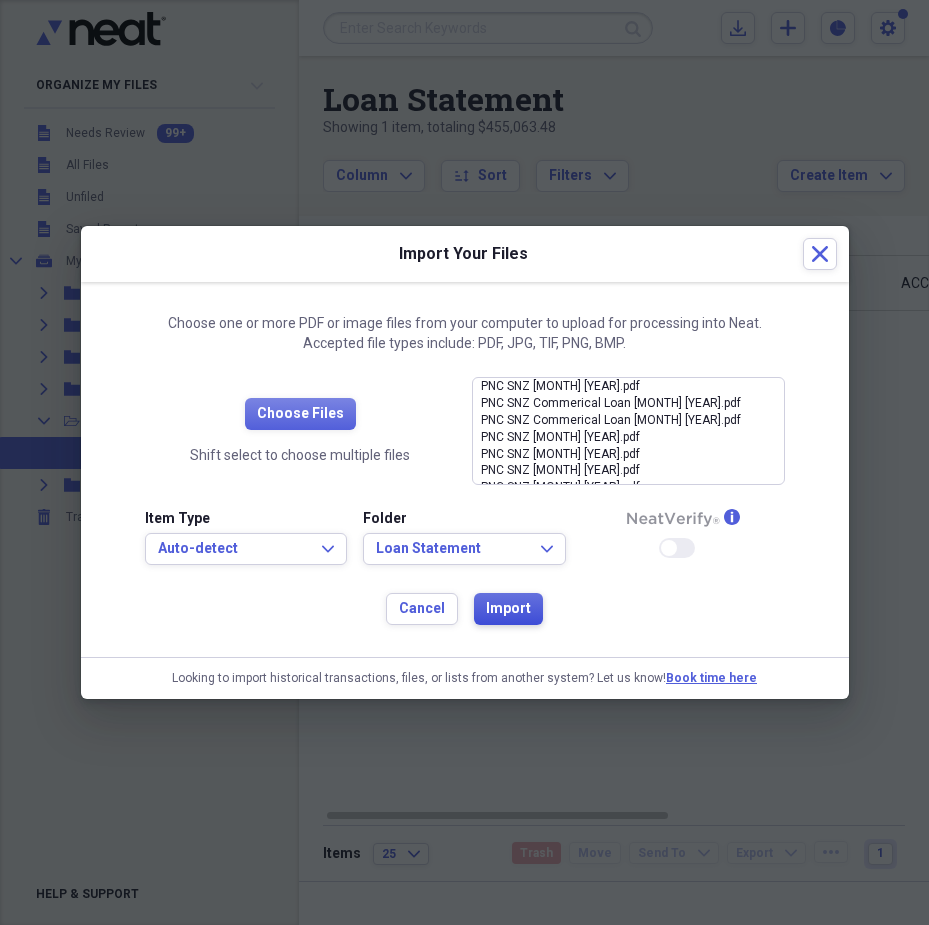 click on "Import" at bounding box center [508, 609] 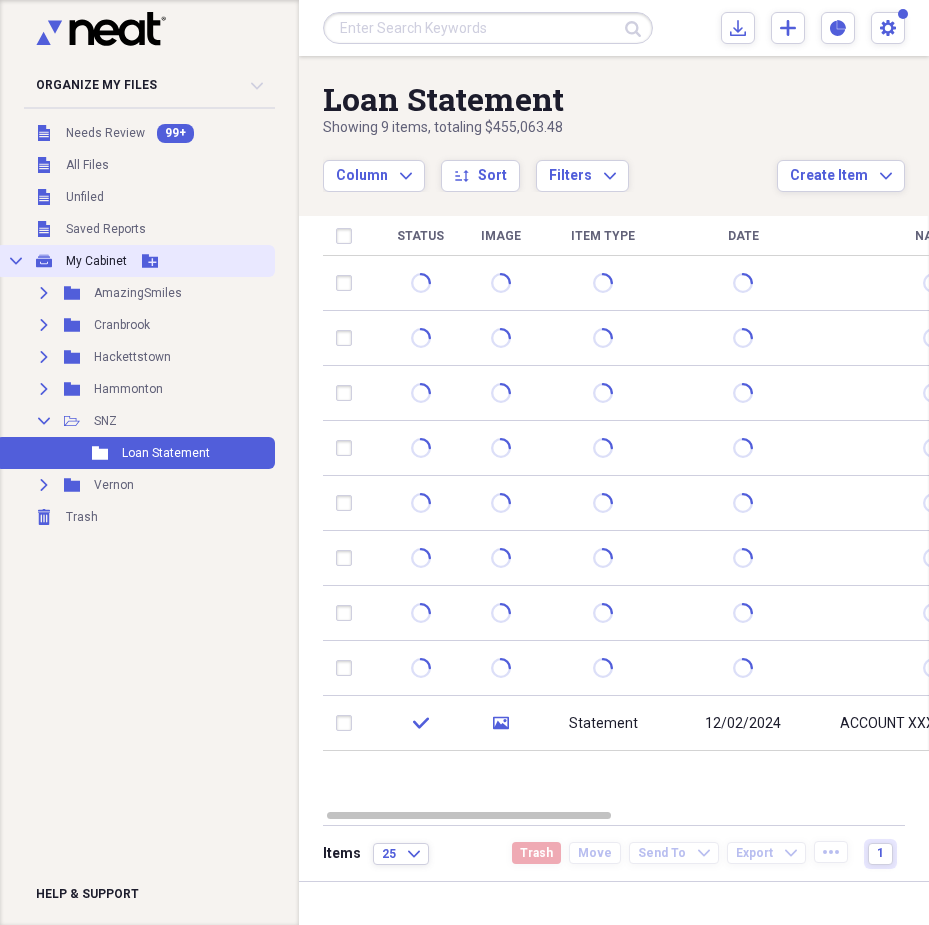 click on "Collapse" 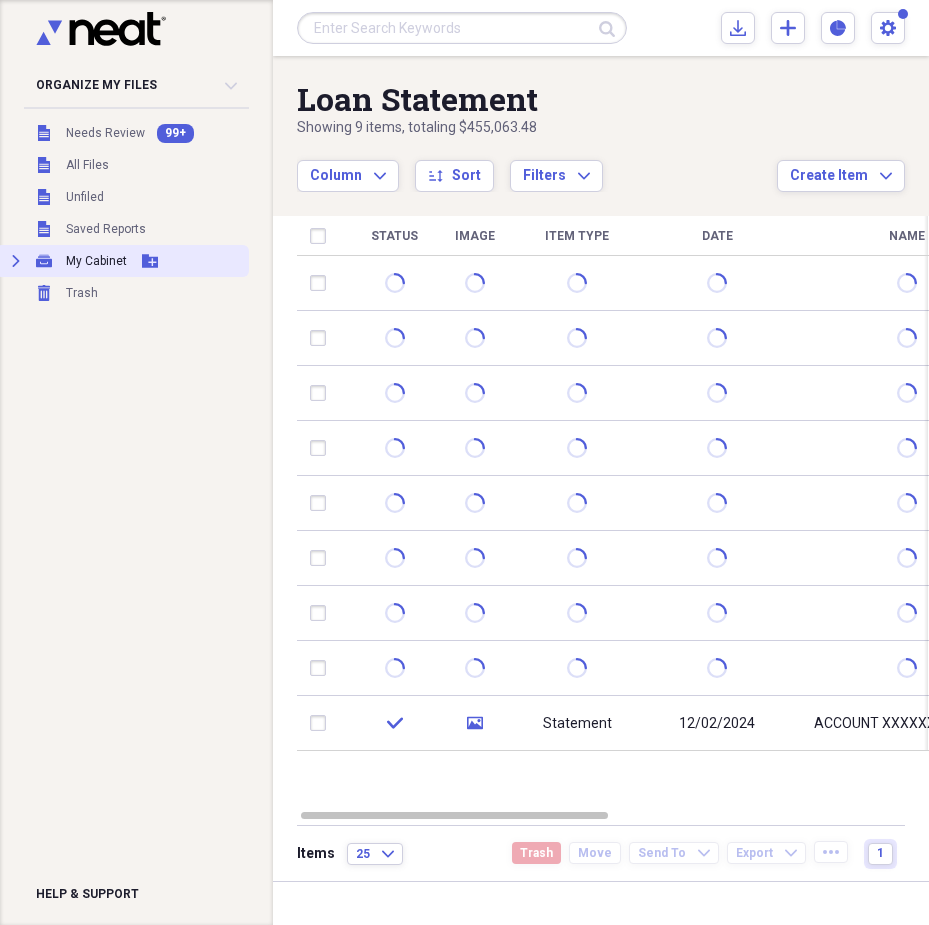 click 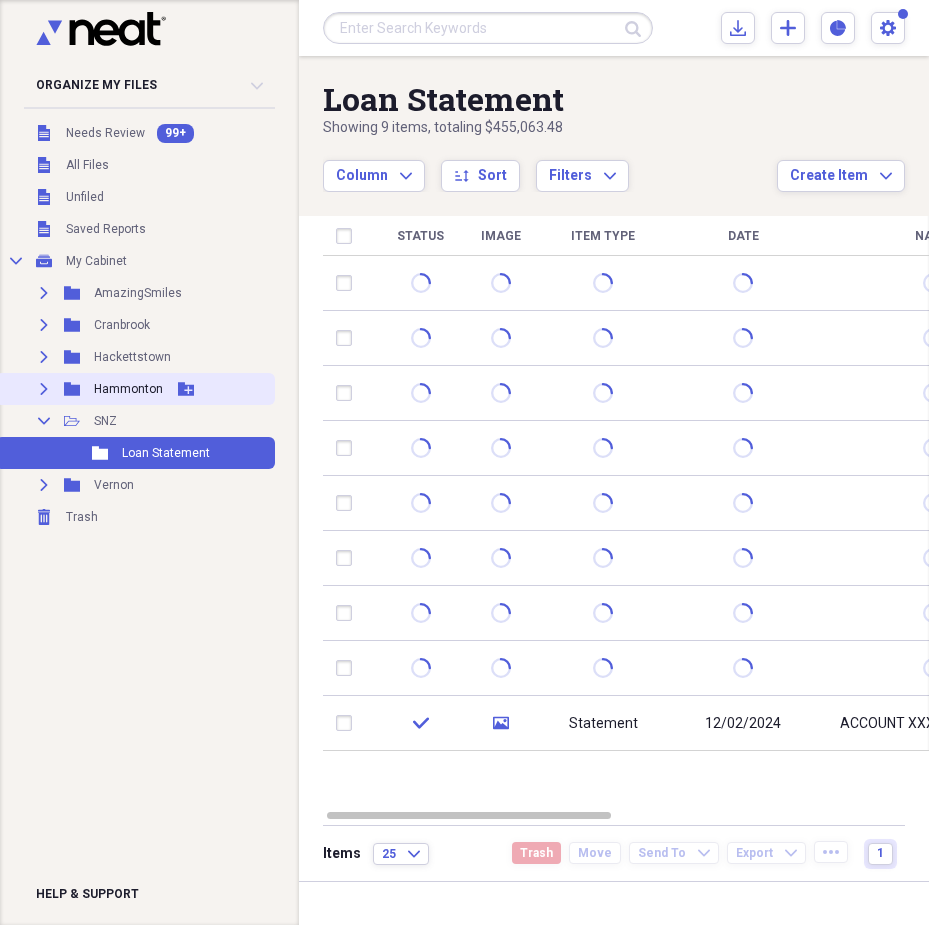 click on "Hammonton" at bounding box center [128, 389] 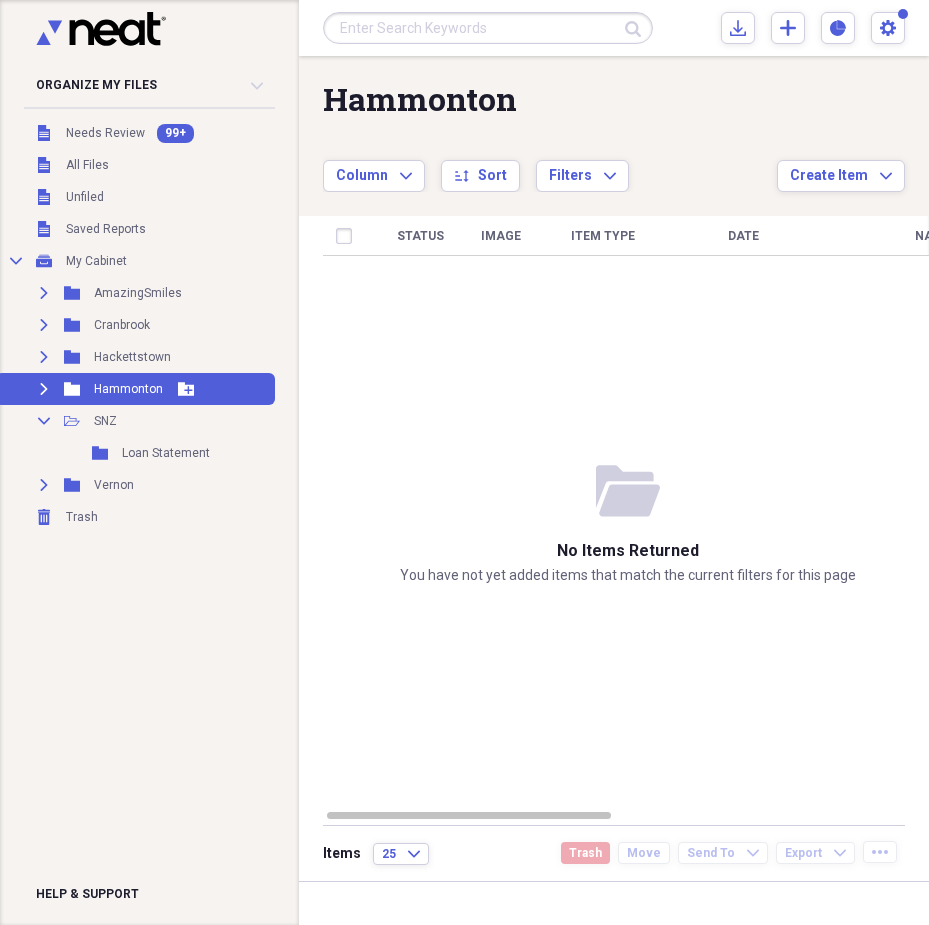 drag, startPoint x: 43, startPoint y: 381, endPoint x: 54, endPoint y: 395, distance: 17.804493 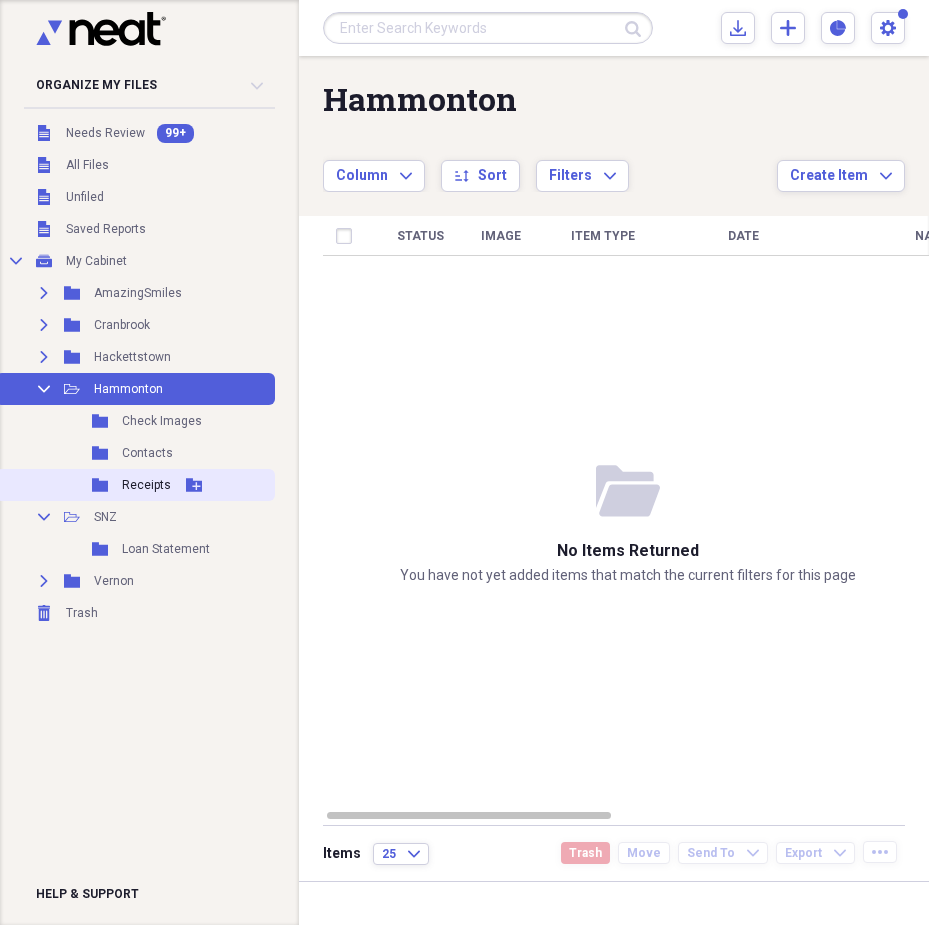 click on "Receipts" at bounding box center (146, 485) 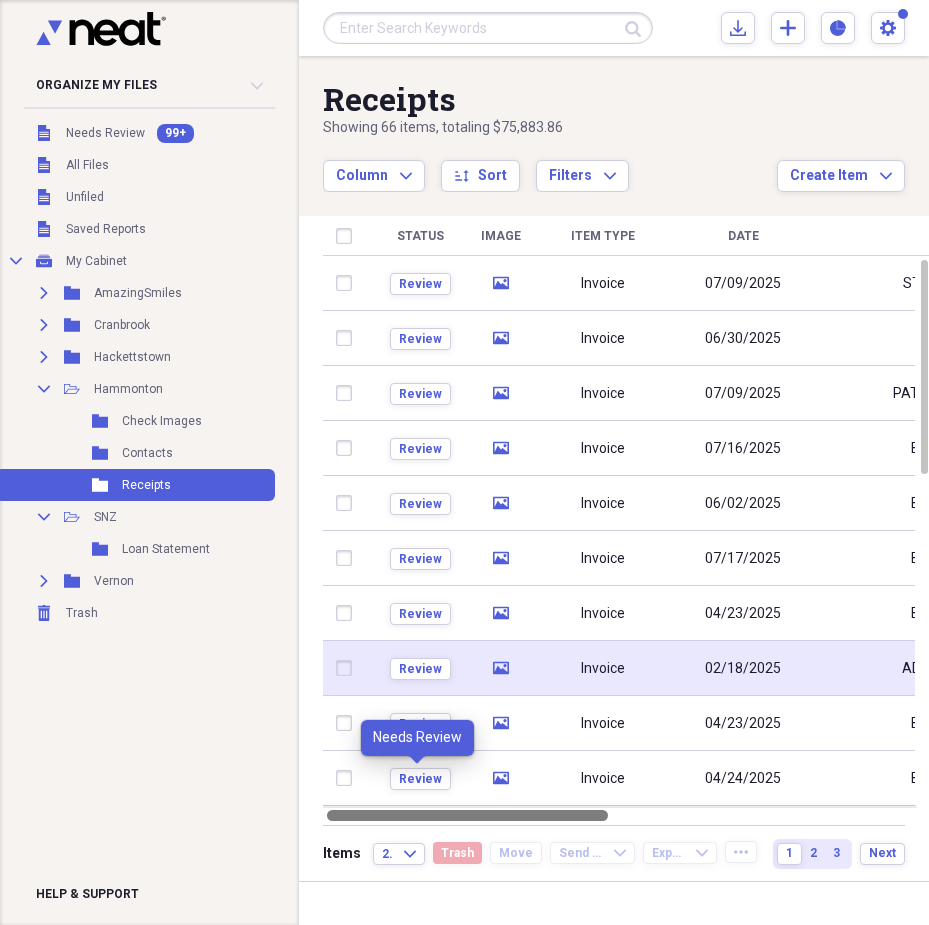drag, startPoint x: 448, startPoint y: 814, endPoint x: 563, endPoint y: 692, distance: 167.6574 